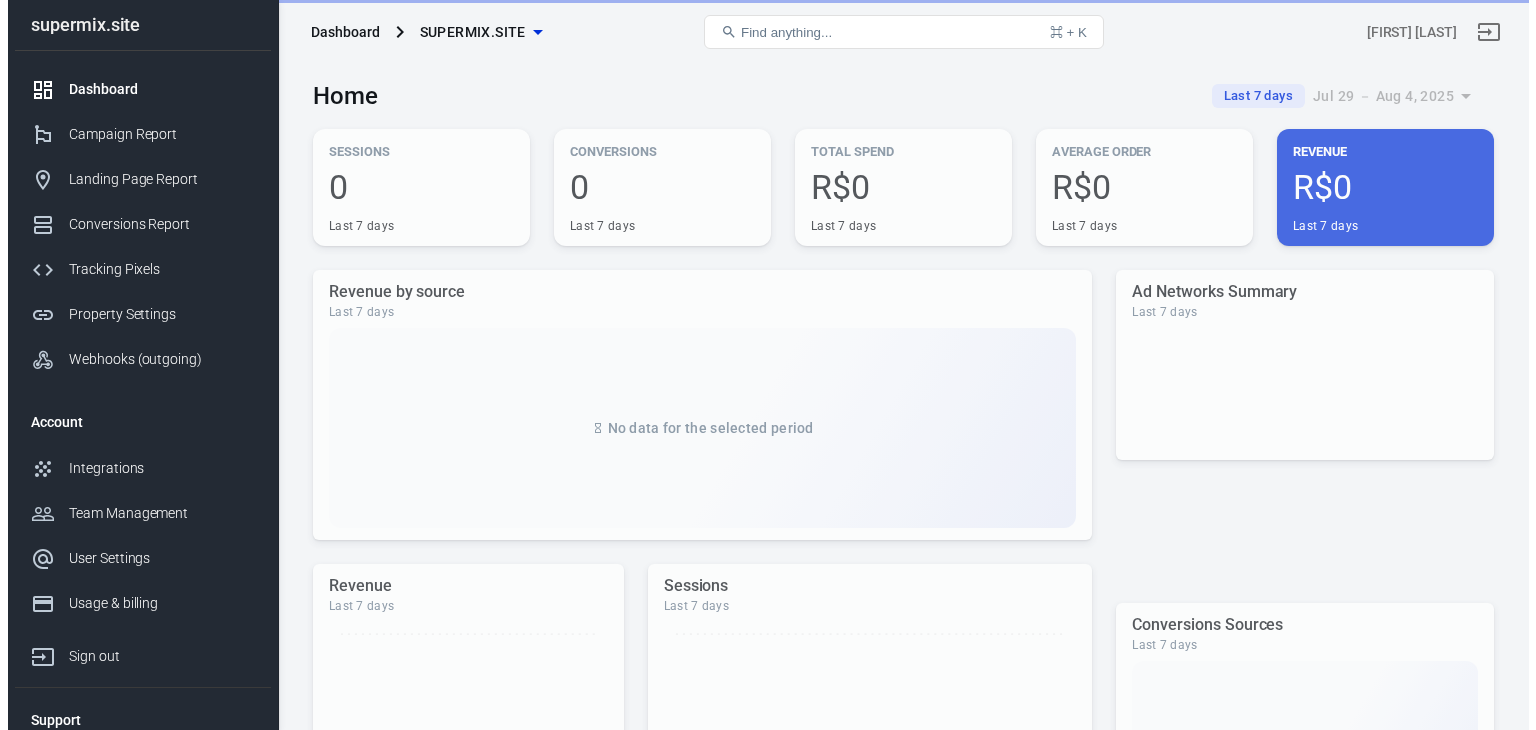 scroll, scrollTop: 0, scrollLeft: 0, axis: both 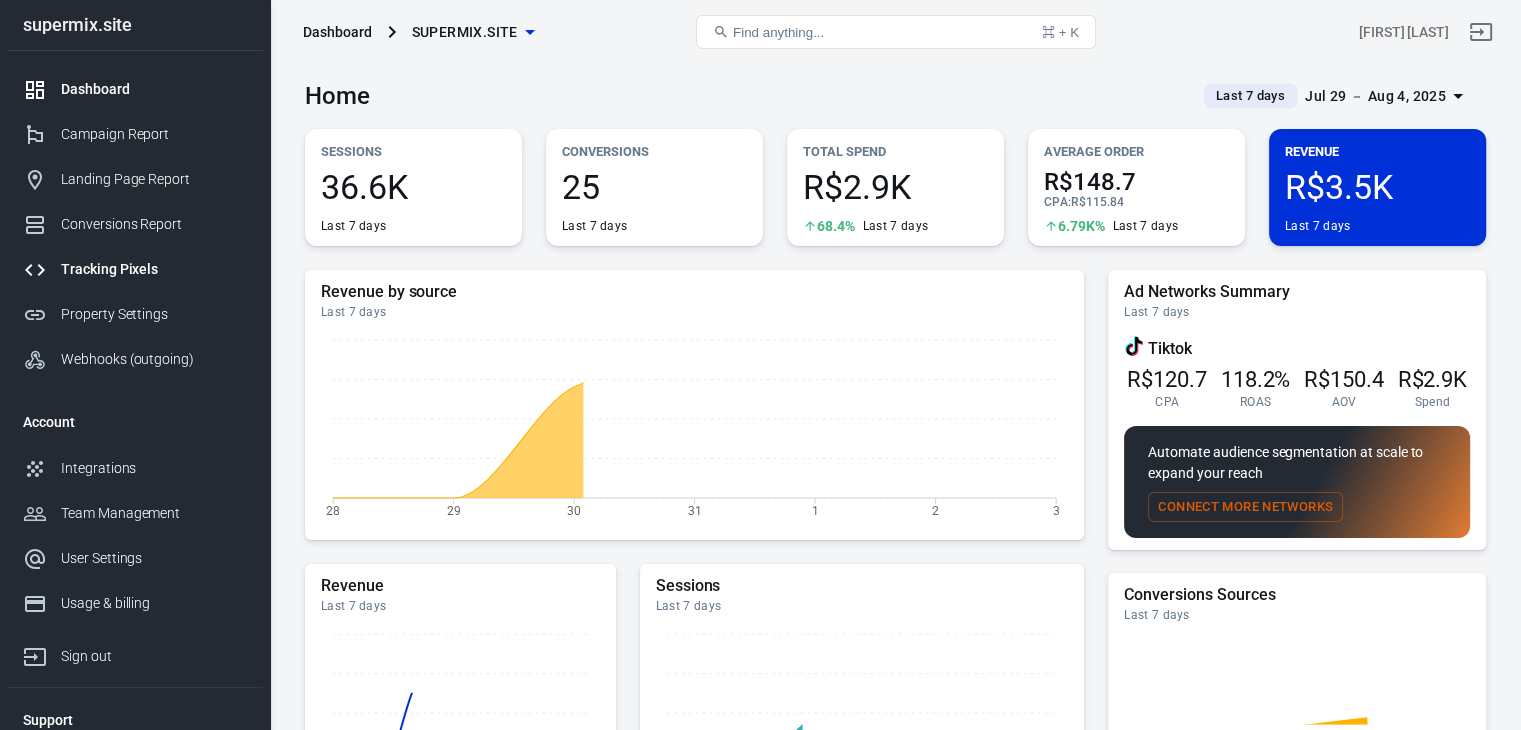 click on "Tracking Pixels" at bounding box center [154, 269] 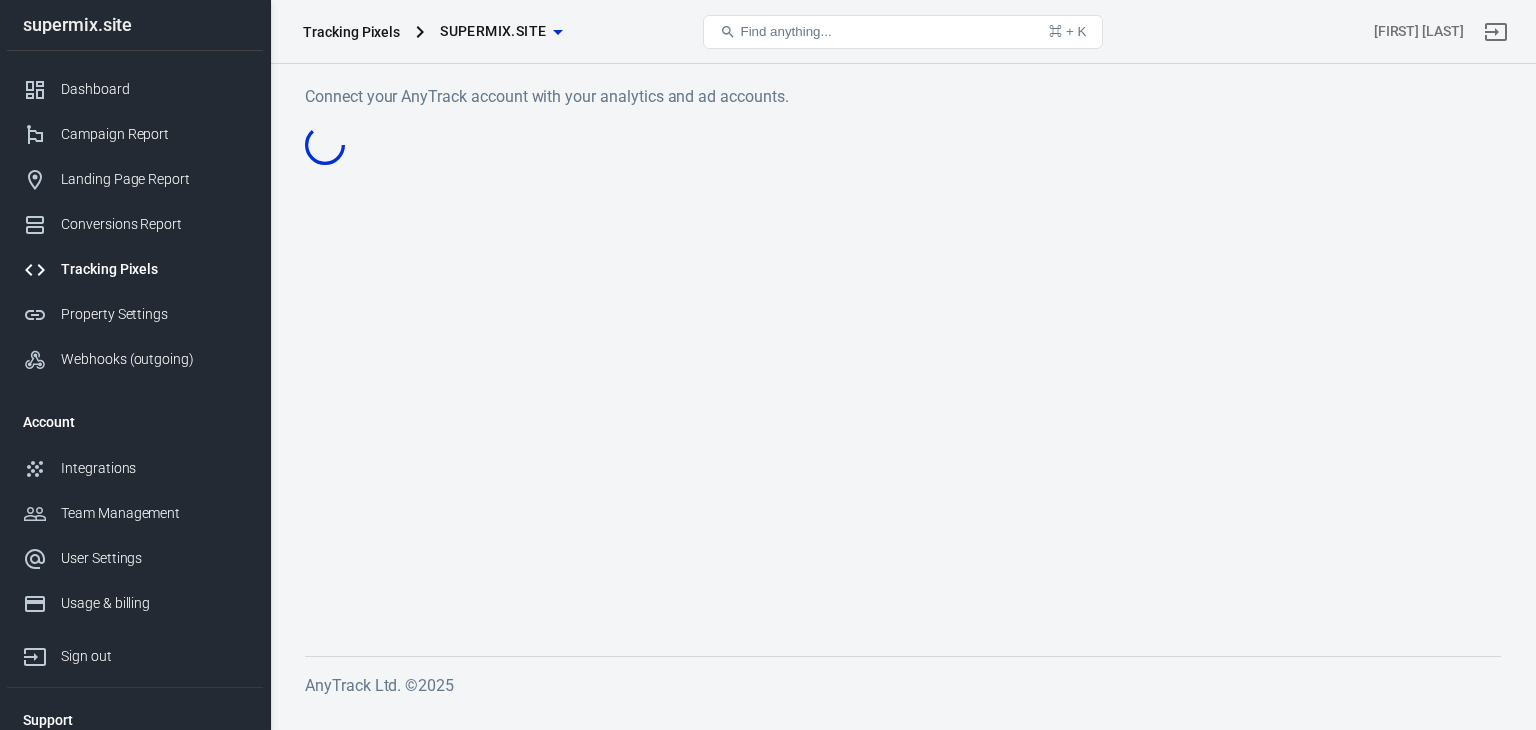 scroll, scrollTop: 0, scrollLeft: 0, axis: both 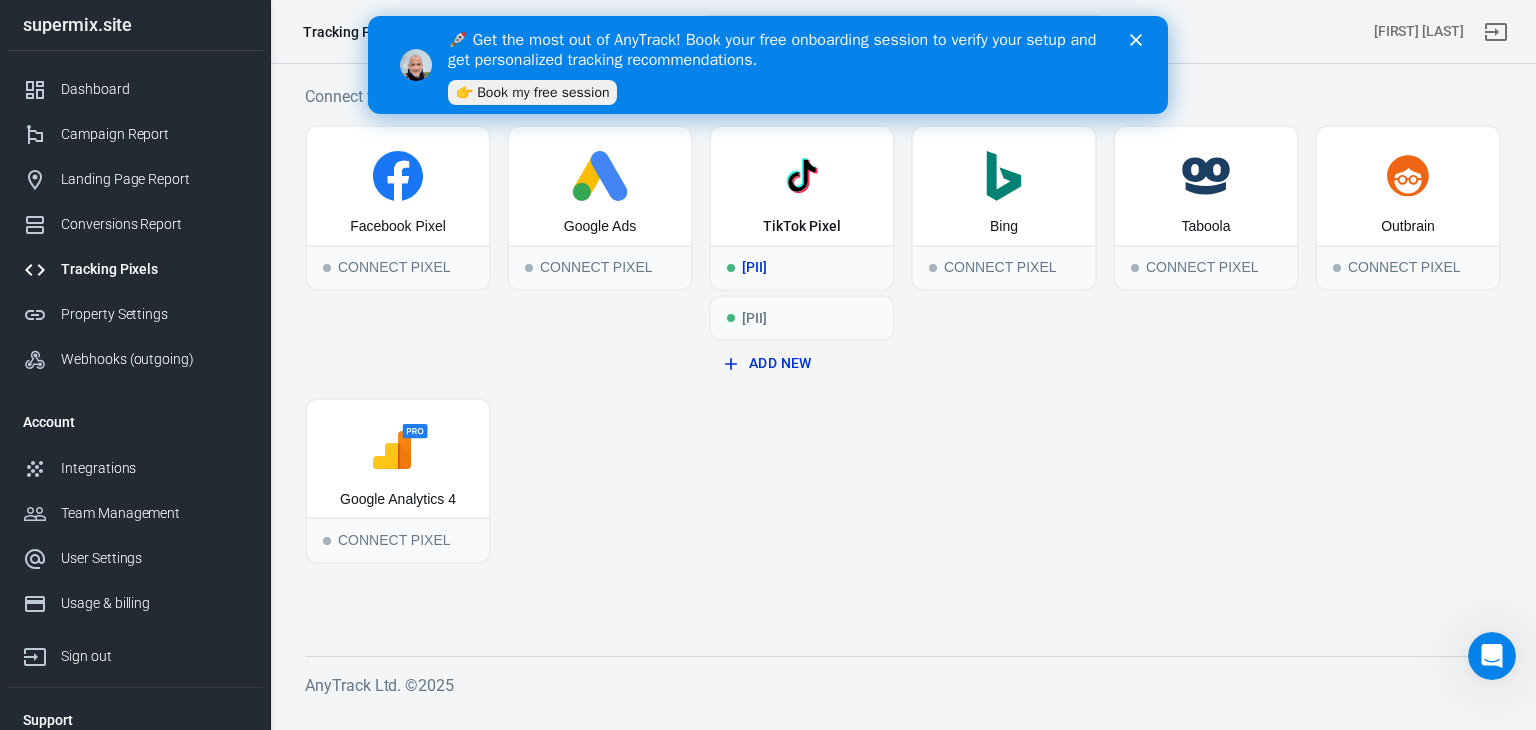 click on "D240C...IST3G" at bounding box center [802, 267] 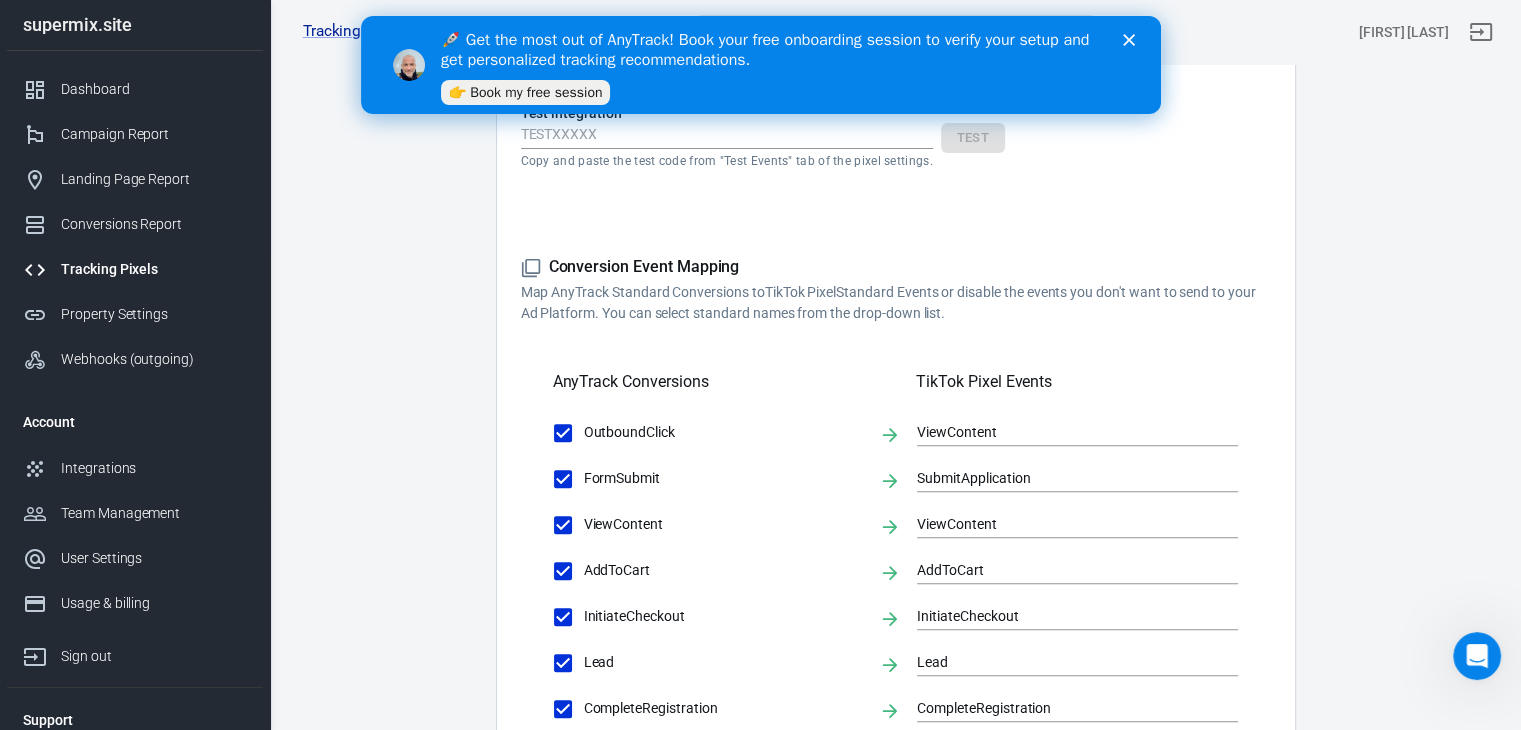 scroll, scrollTop: 0, scrollLeft: 0, axis: both 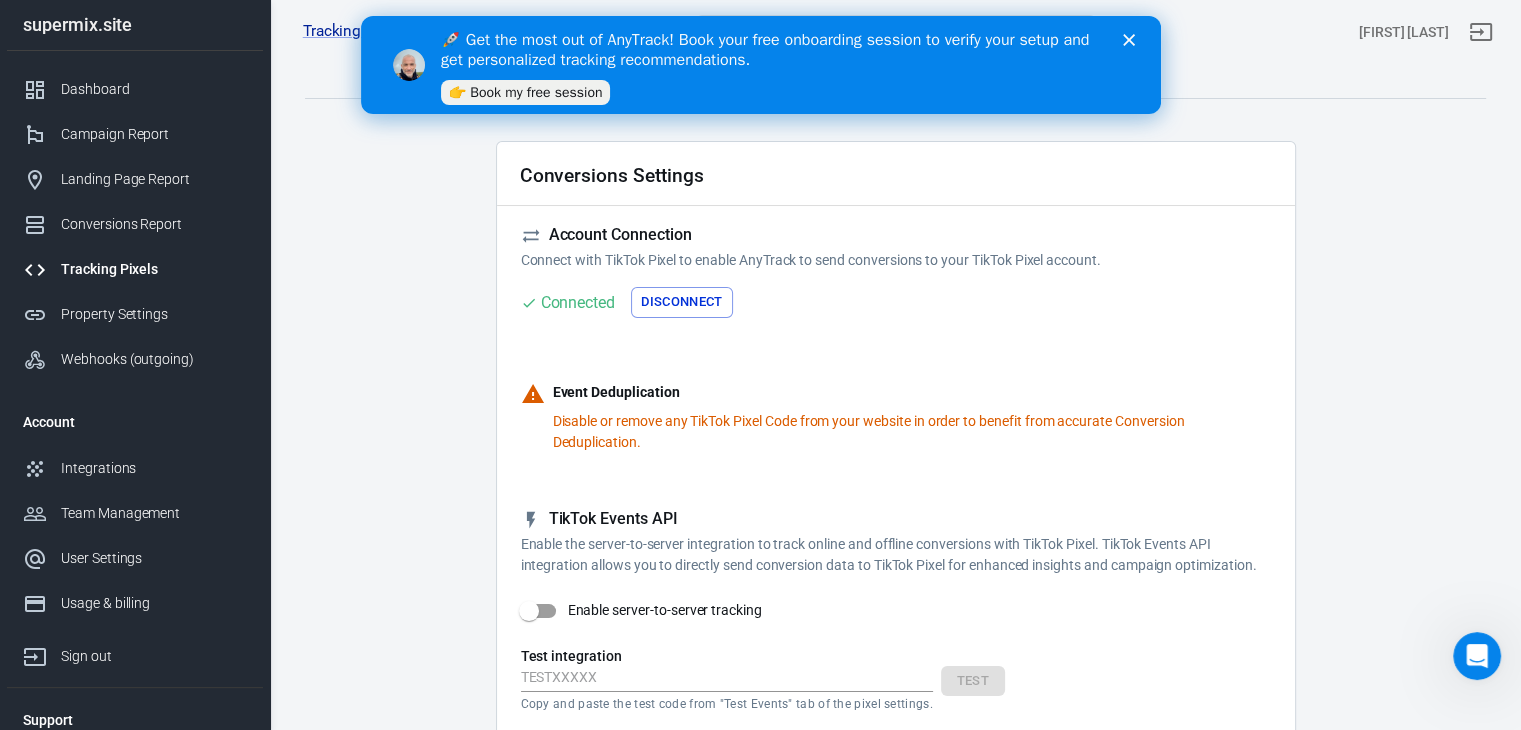 click 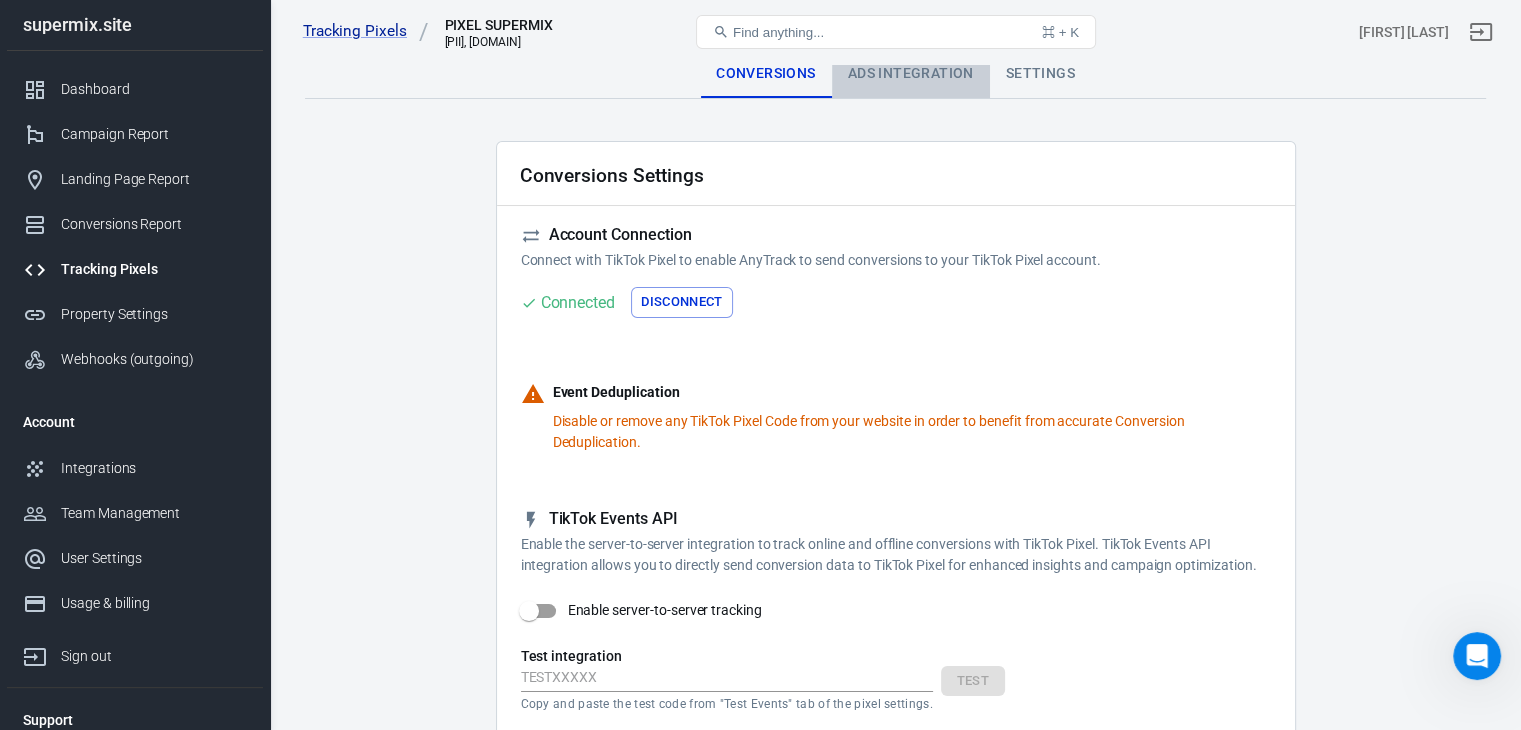 click on "Ads Integration" at bounding box center (911, 74) 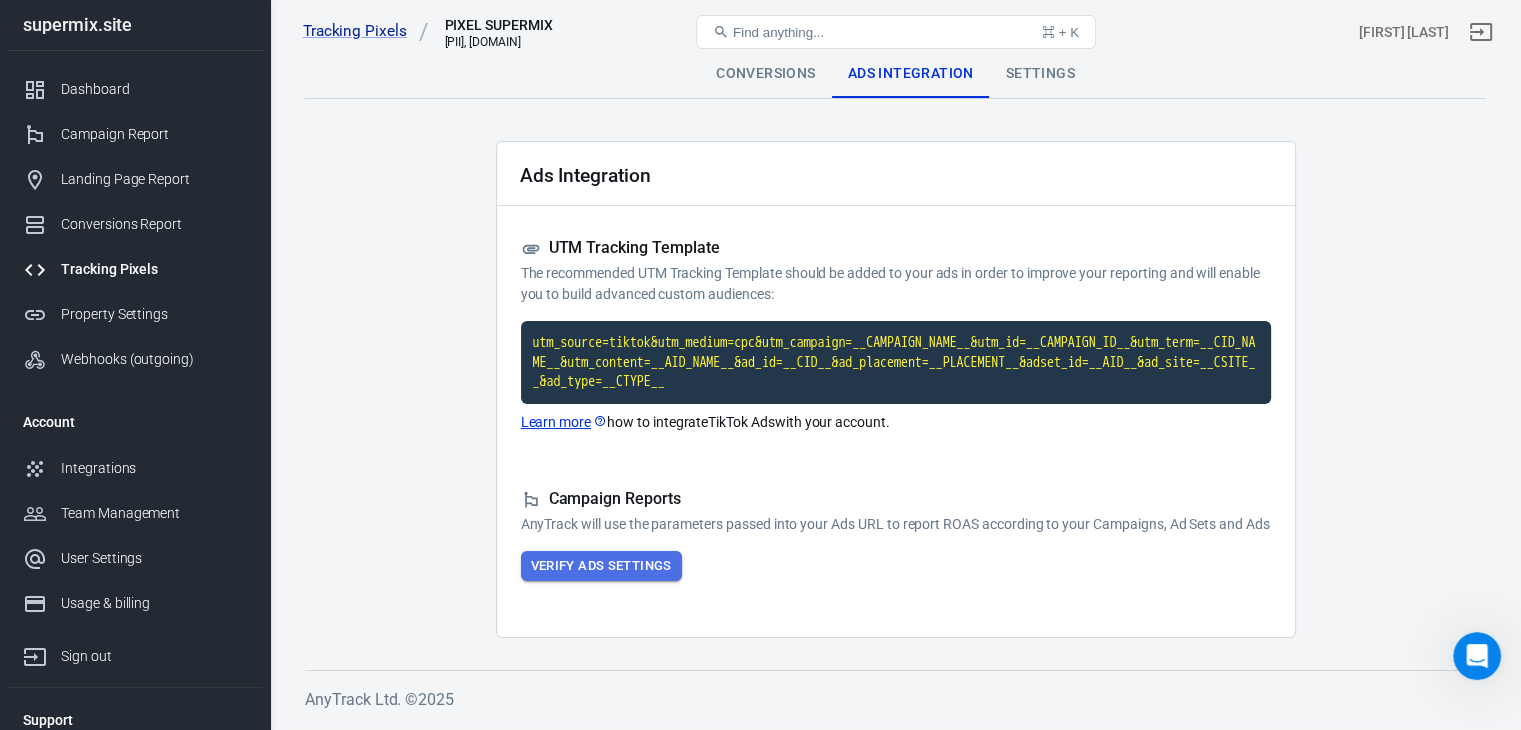 click on "Verify Ads Settings" at bounding box center (601, 566) 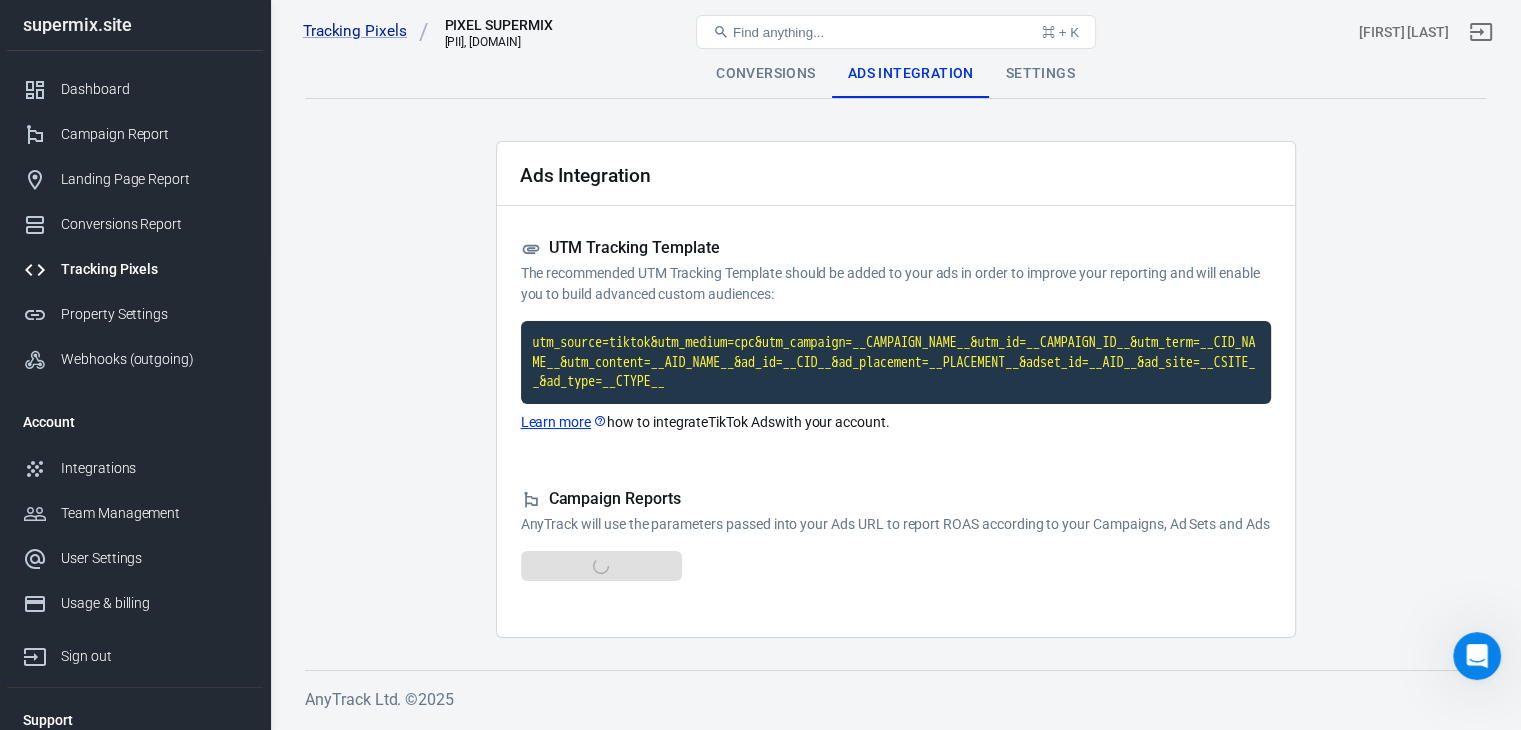 scroll, scrollTop: 15, scrollLeft: 0, axis: vertical 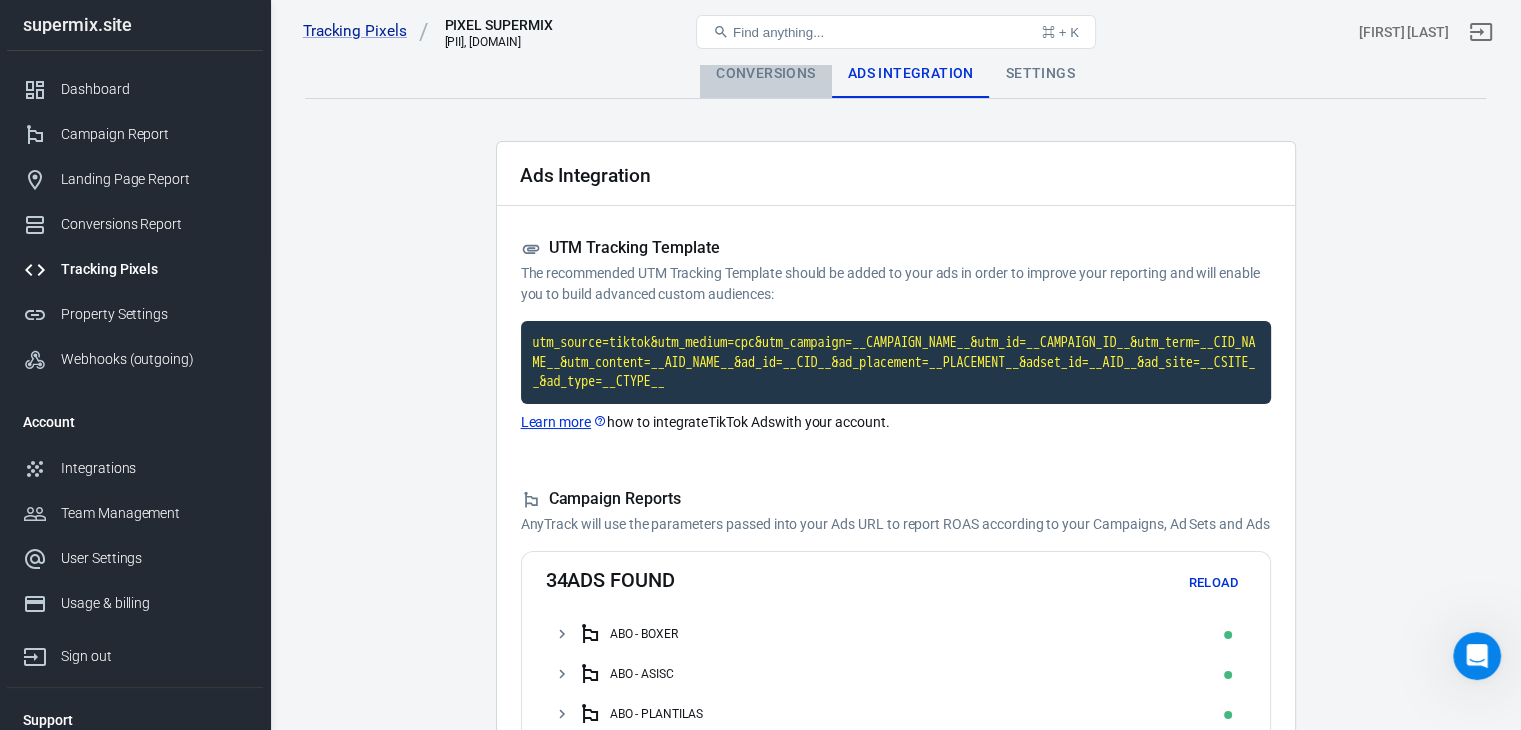click on "Conversions" at bounding box center [765, 74] 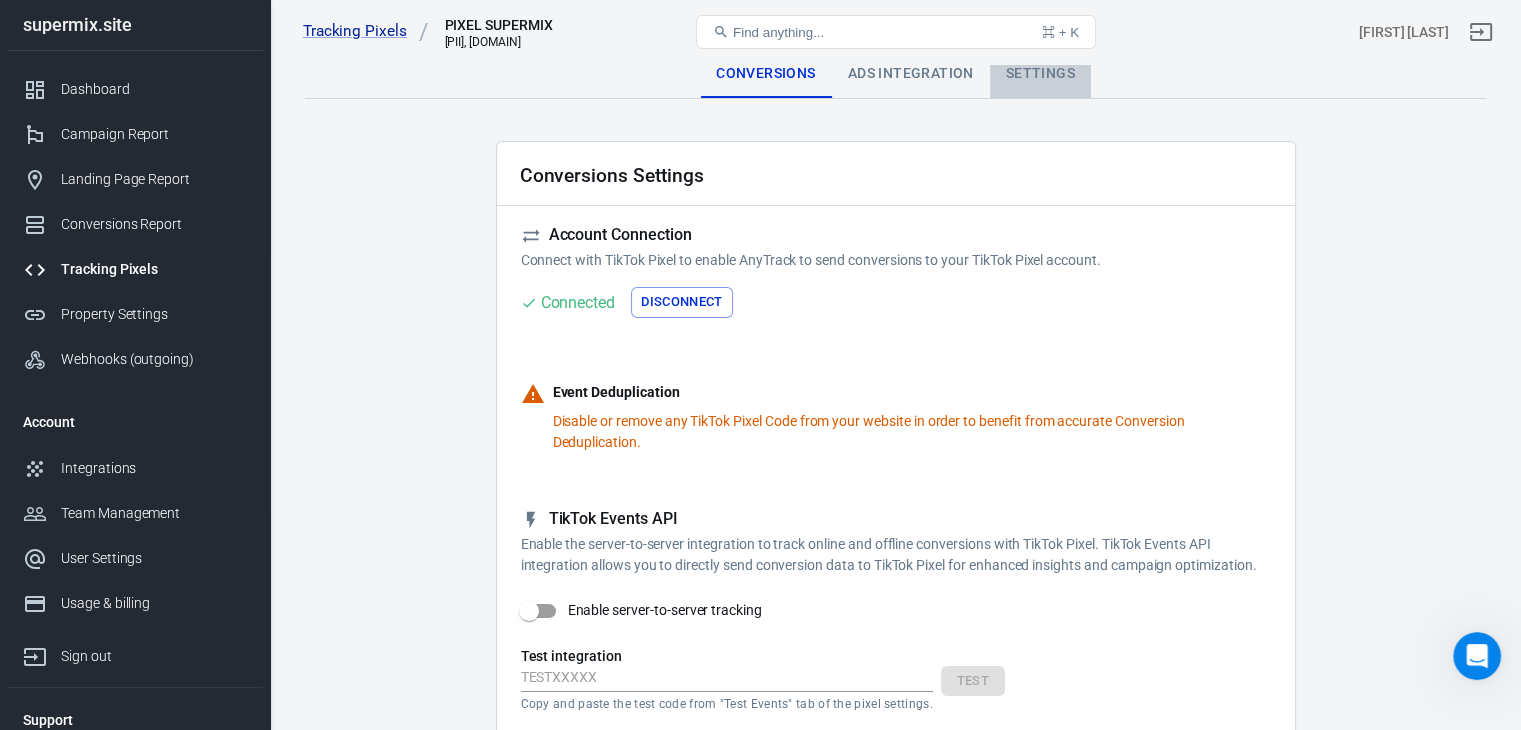 click on "Settings" at bounding box center (1040, 74) 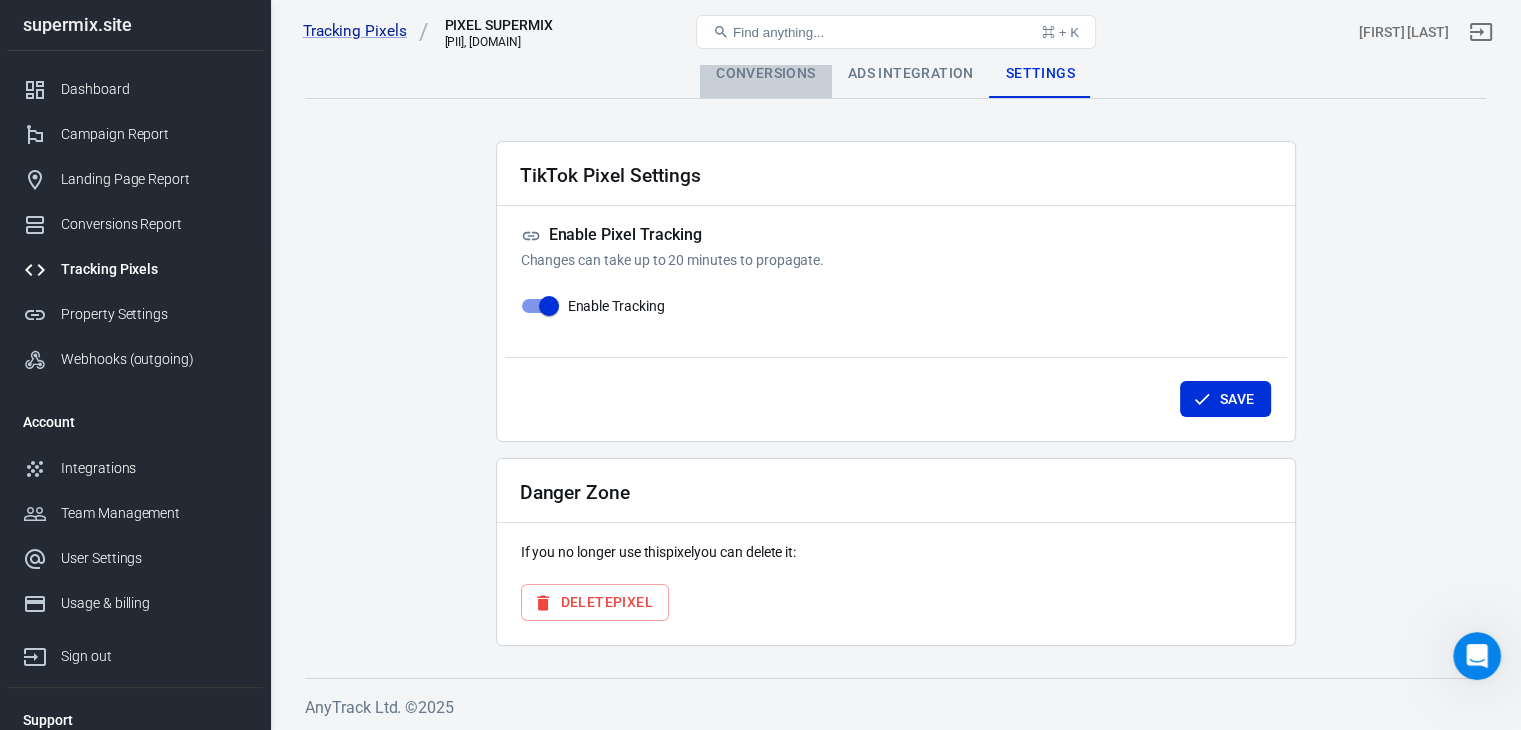 click on "Conversions" at bounding box center (765, 74) 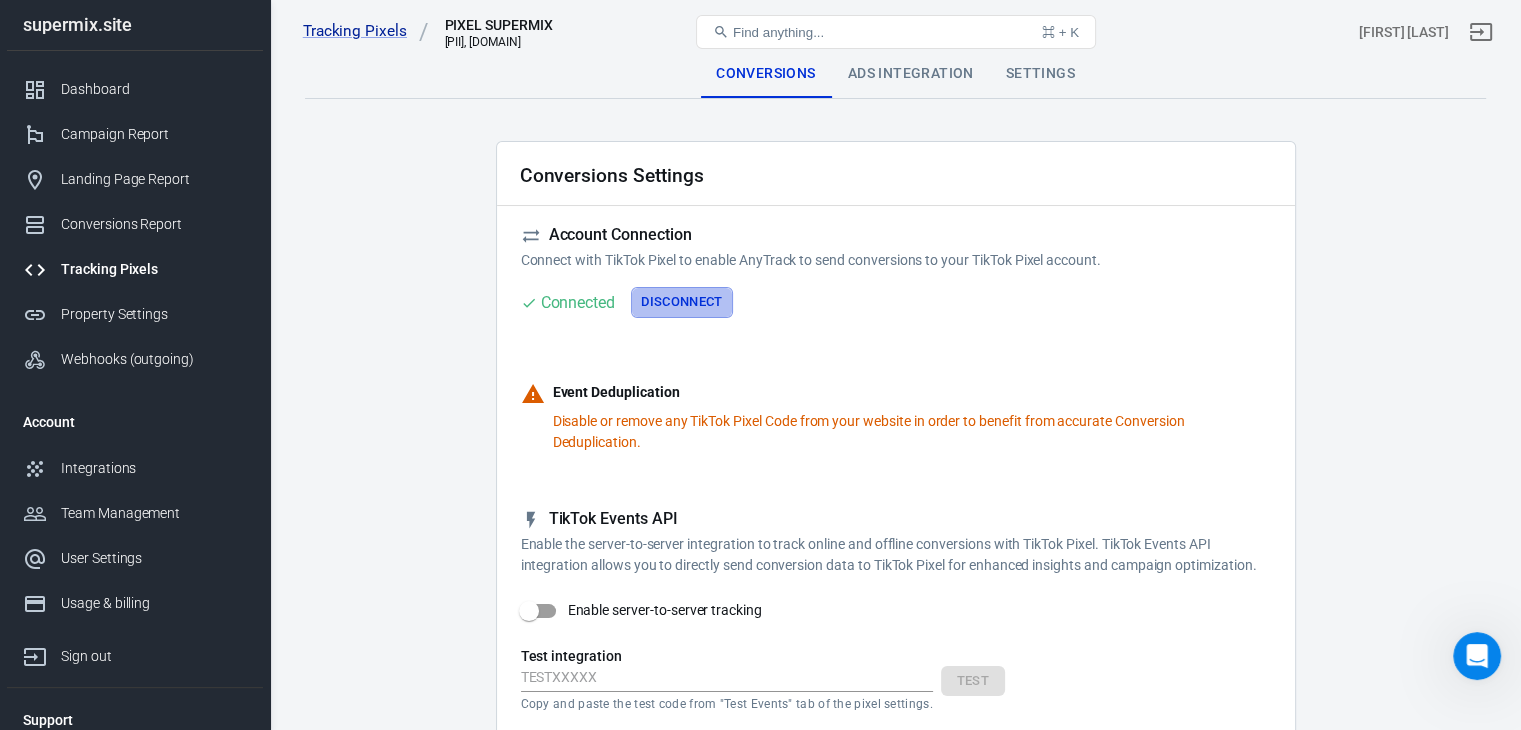 click on "Disconnect" at bounding box center (682, 302) 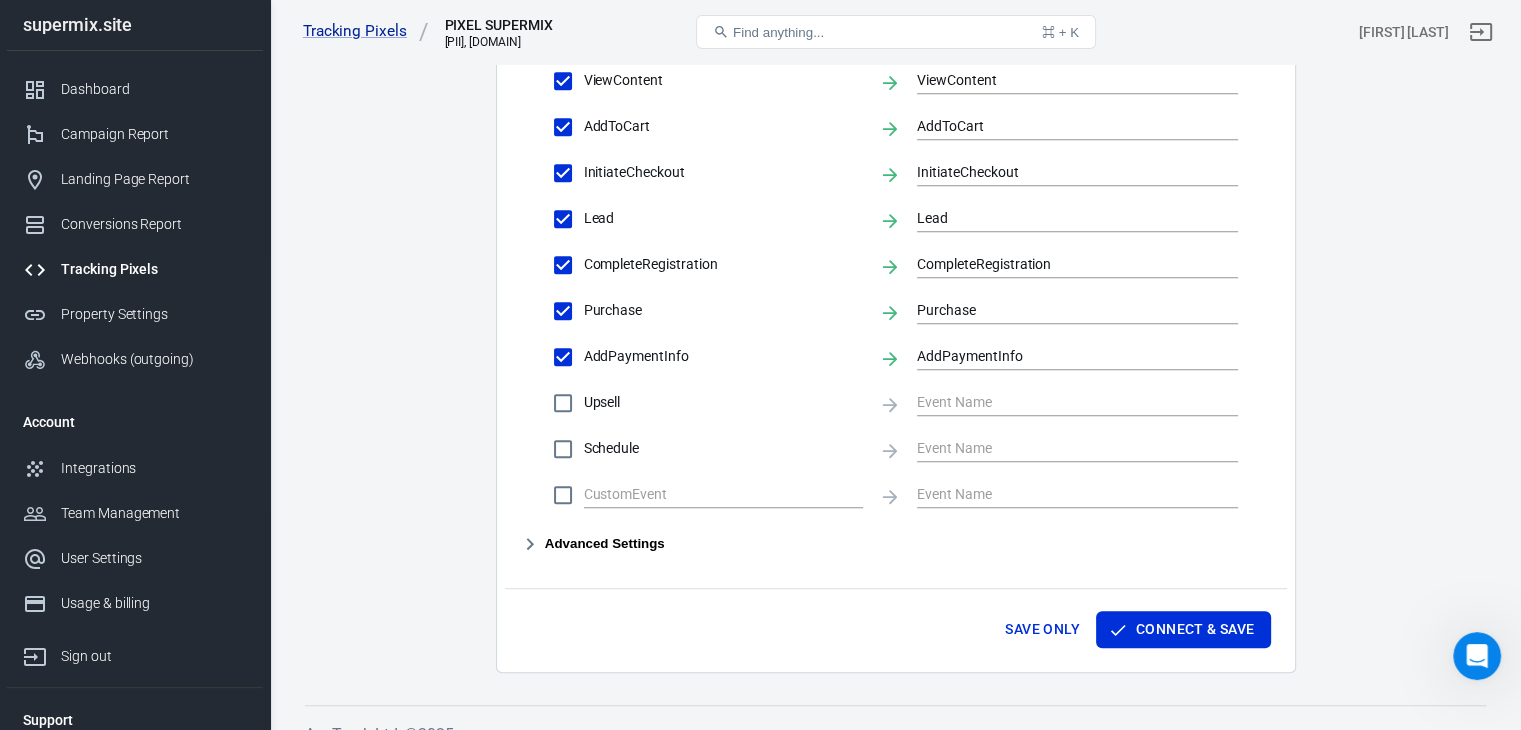 scroll, scrollTop: 1016, scrollLeft: 0, axis: vertical 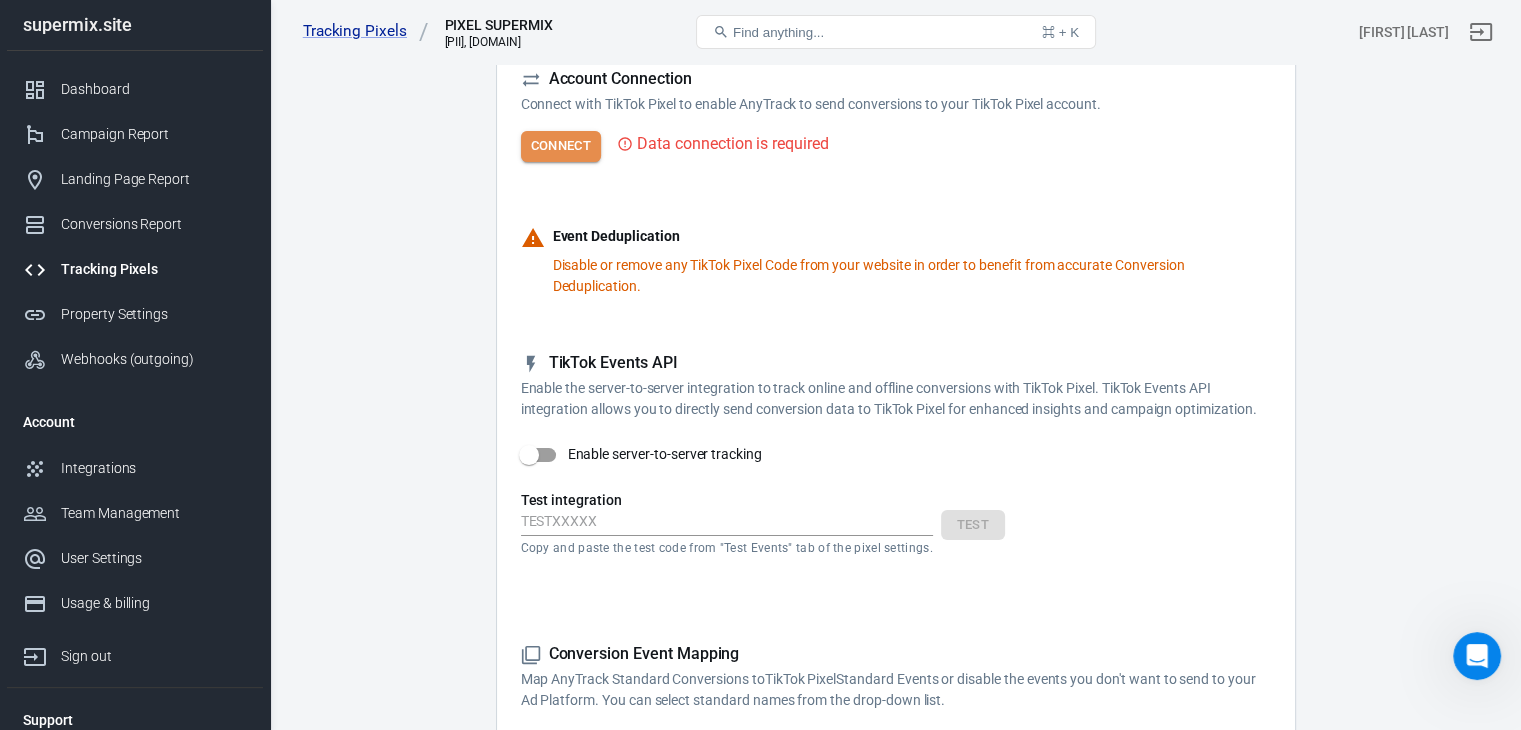 click on "Connect" at bounding box center (561, 146) 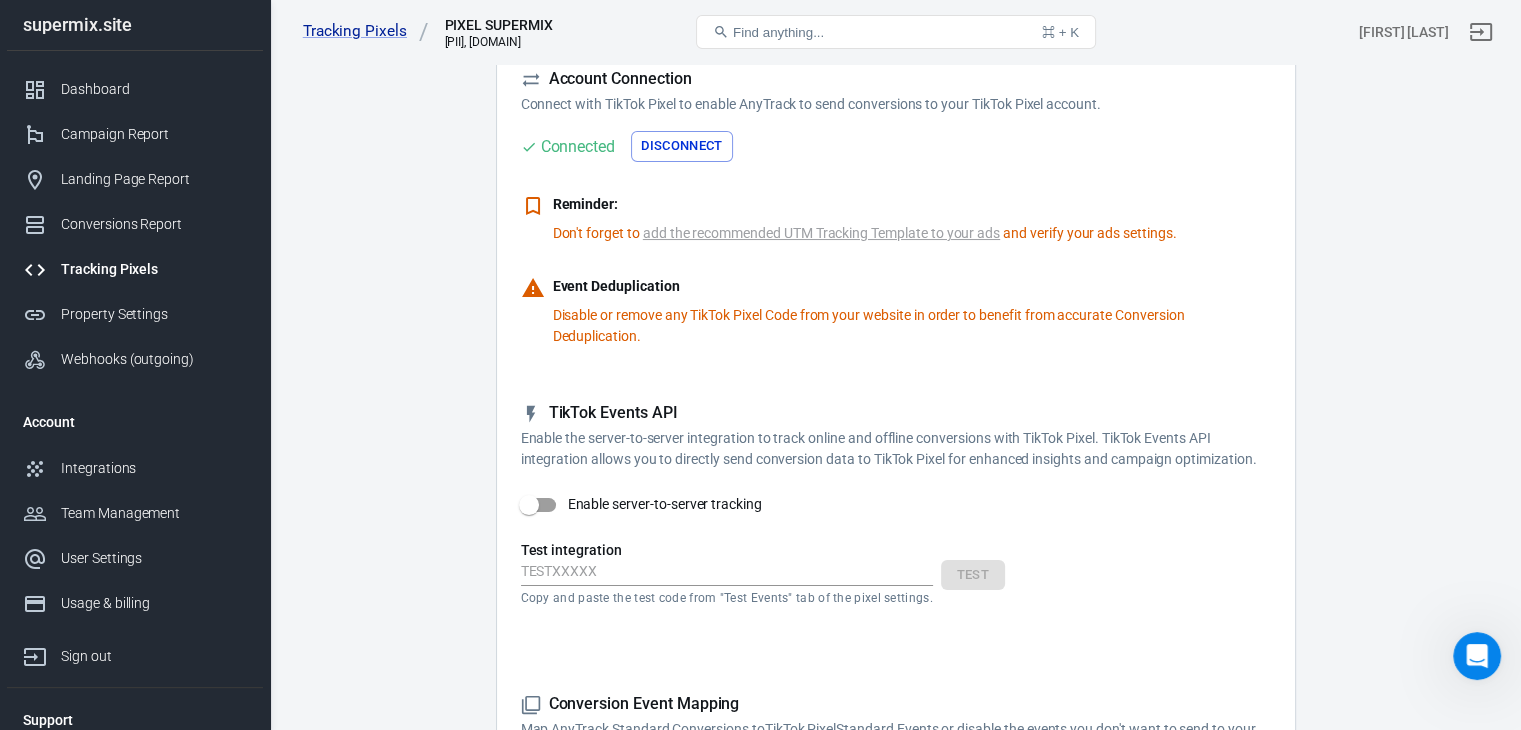 click on "add the recommended UTM Tracking Template to your ads" at bounding box center (821, 233) 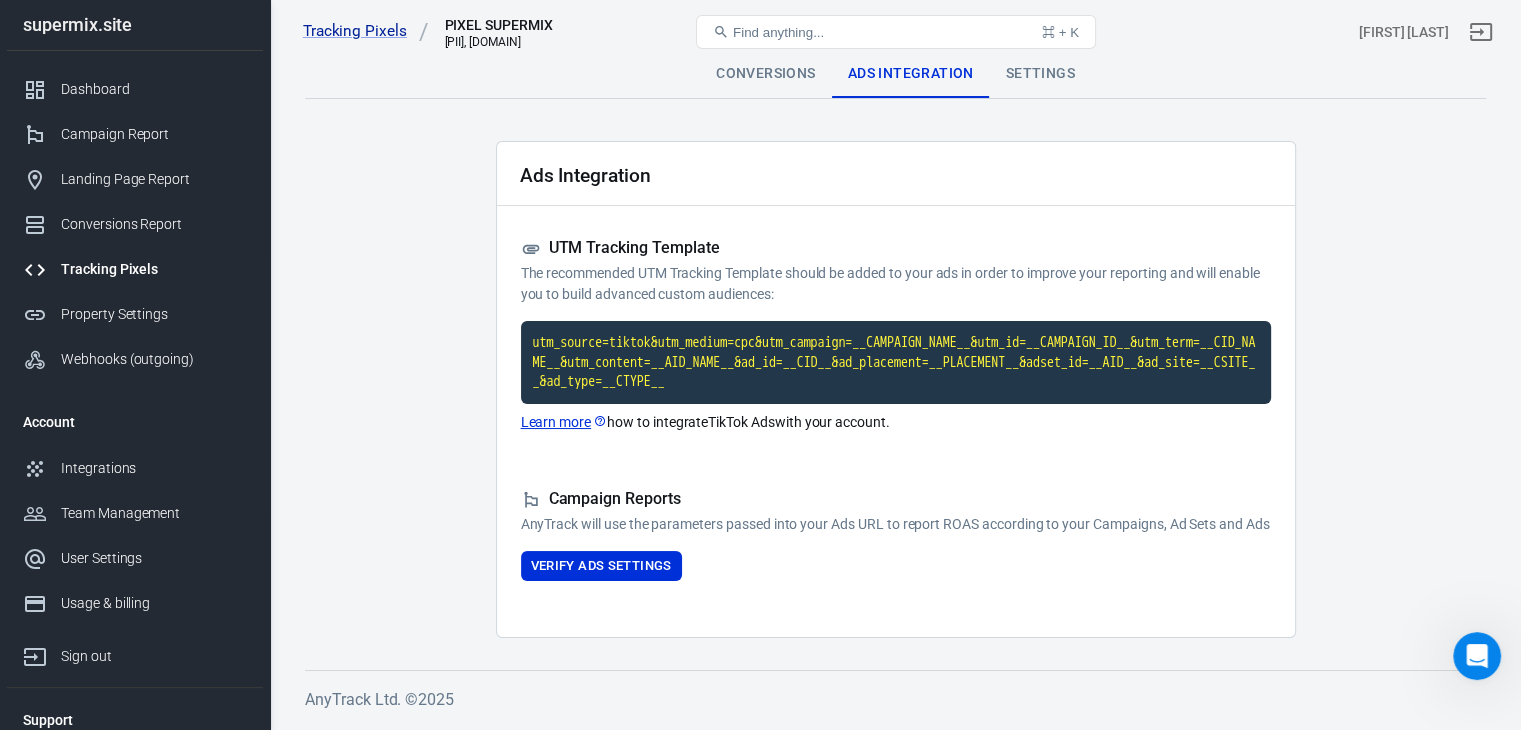 scroll, scrollTop: 15, scrollLeft: 0, axis: vertical 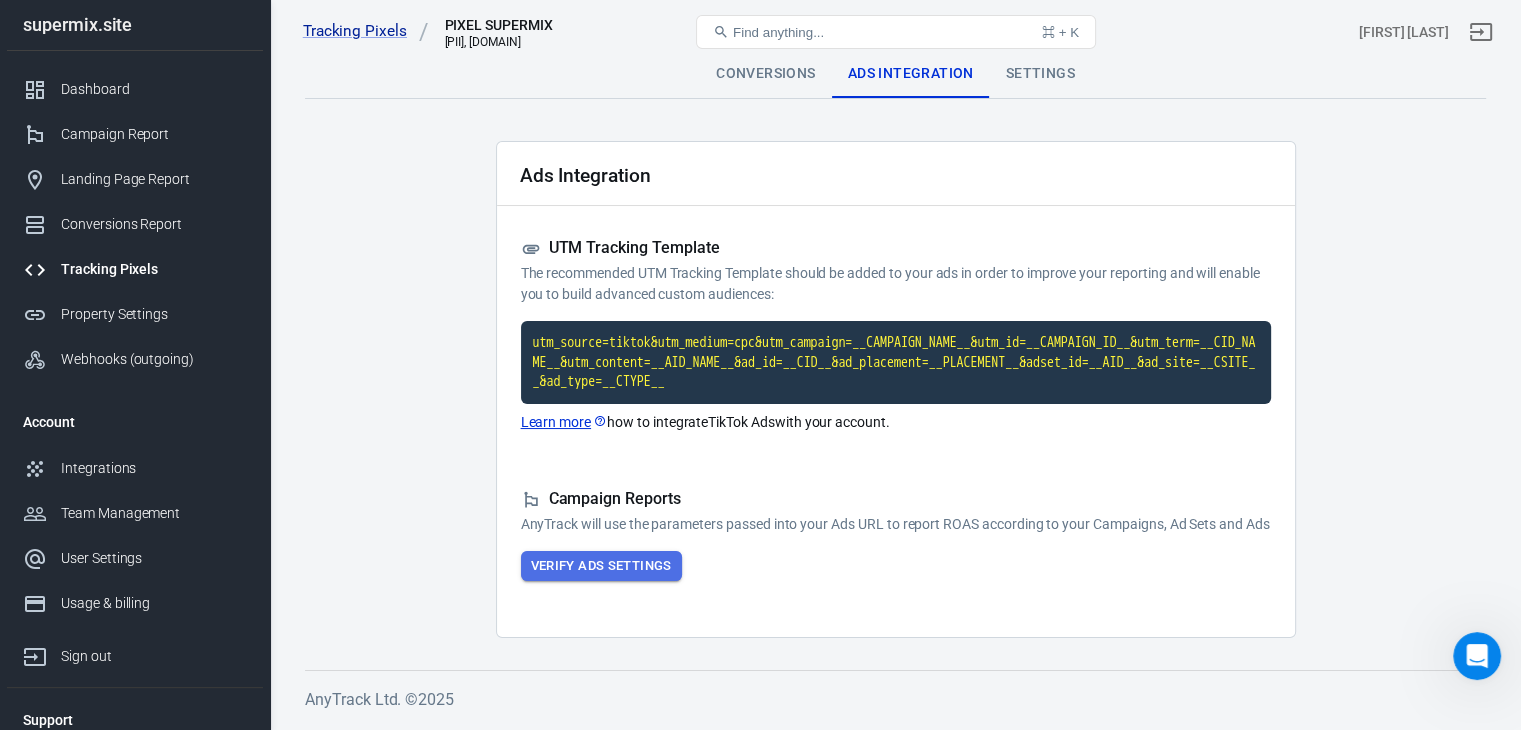 click on "Verify Ads Settings" at bounding box center [601, 566] 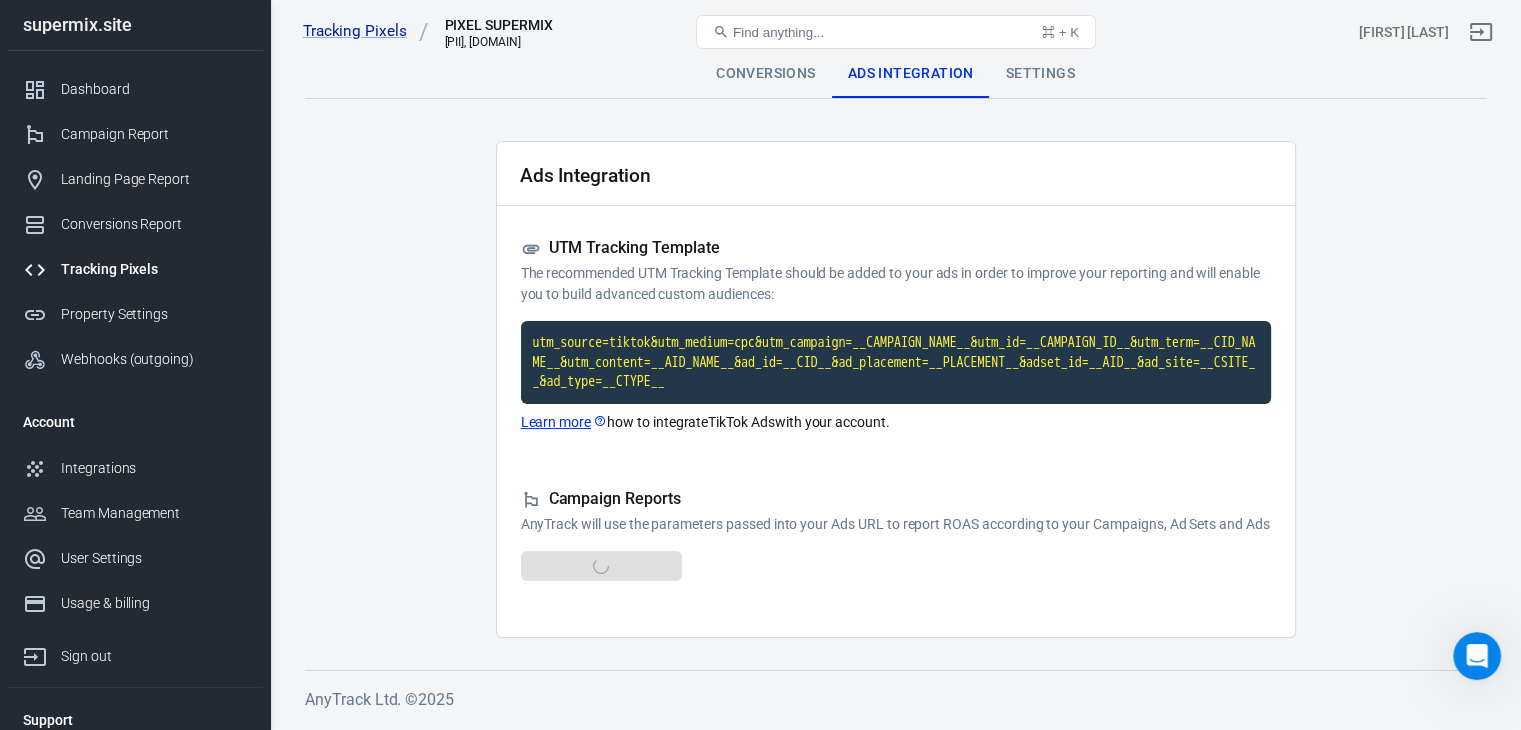 scroll, scrollTop: 0, scrollLeft: 0, axis: both 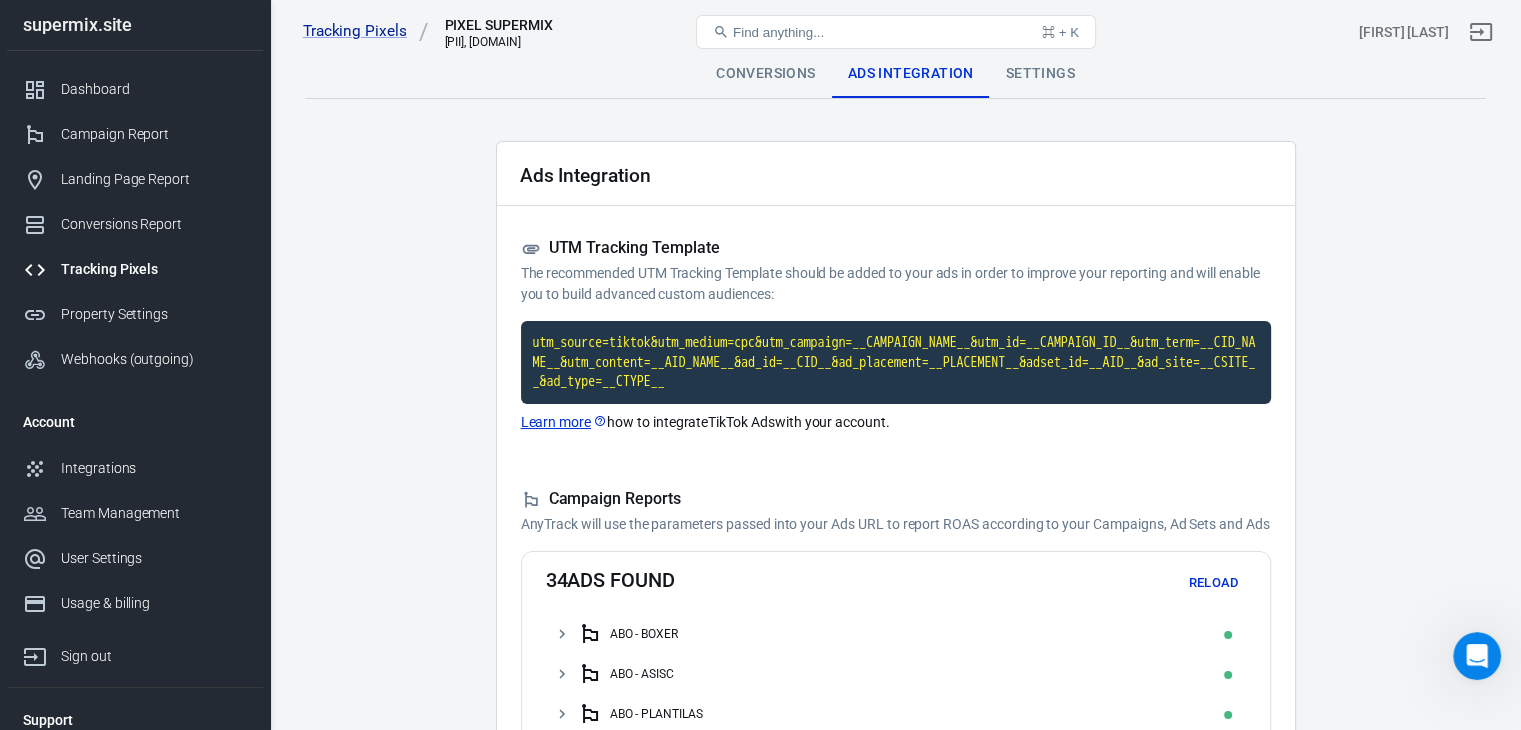 click on "Conversions" at bounding box center (765, 74) 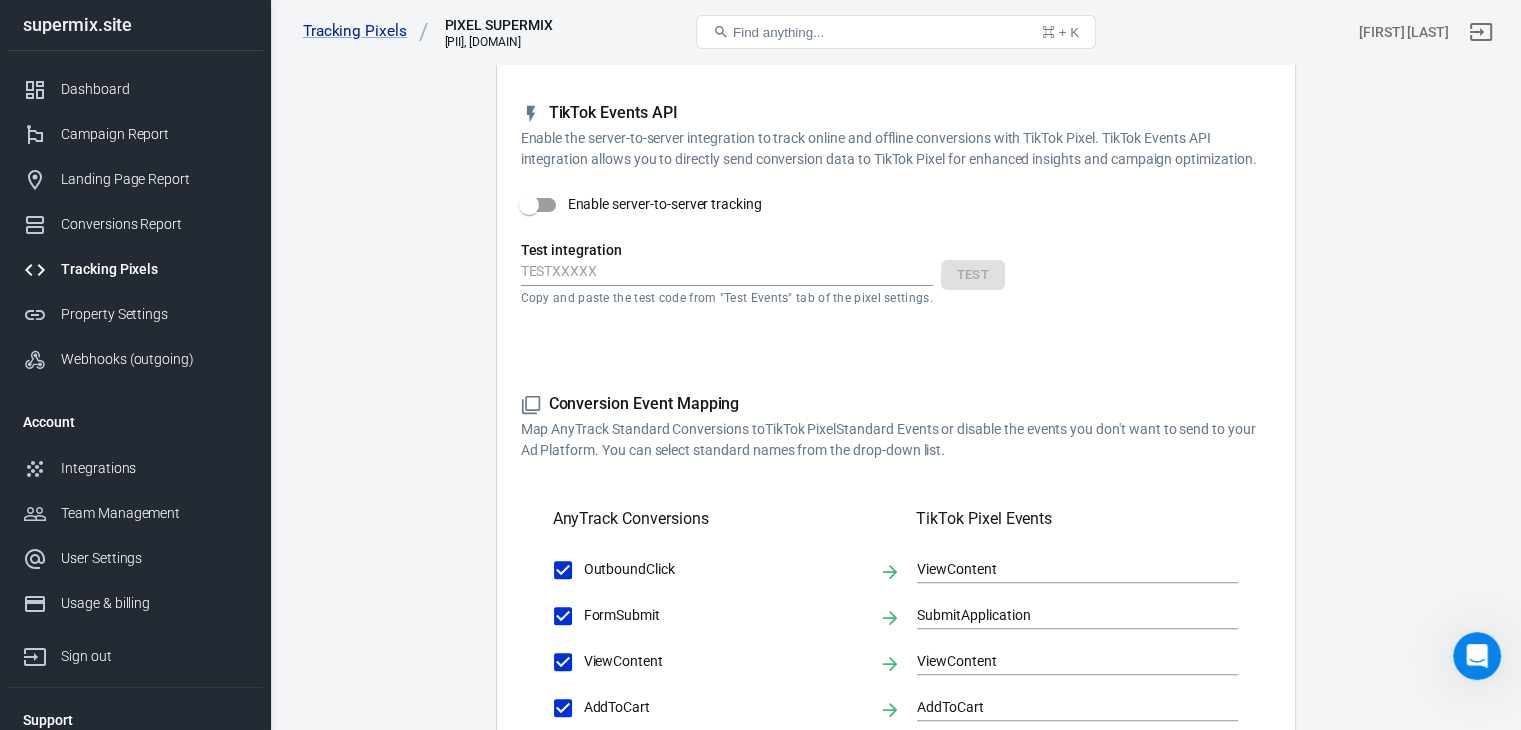 scroll, scrollTop: 412, scrollLeft: 0, axis: vertical 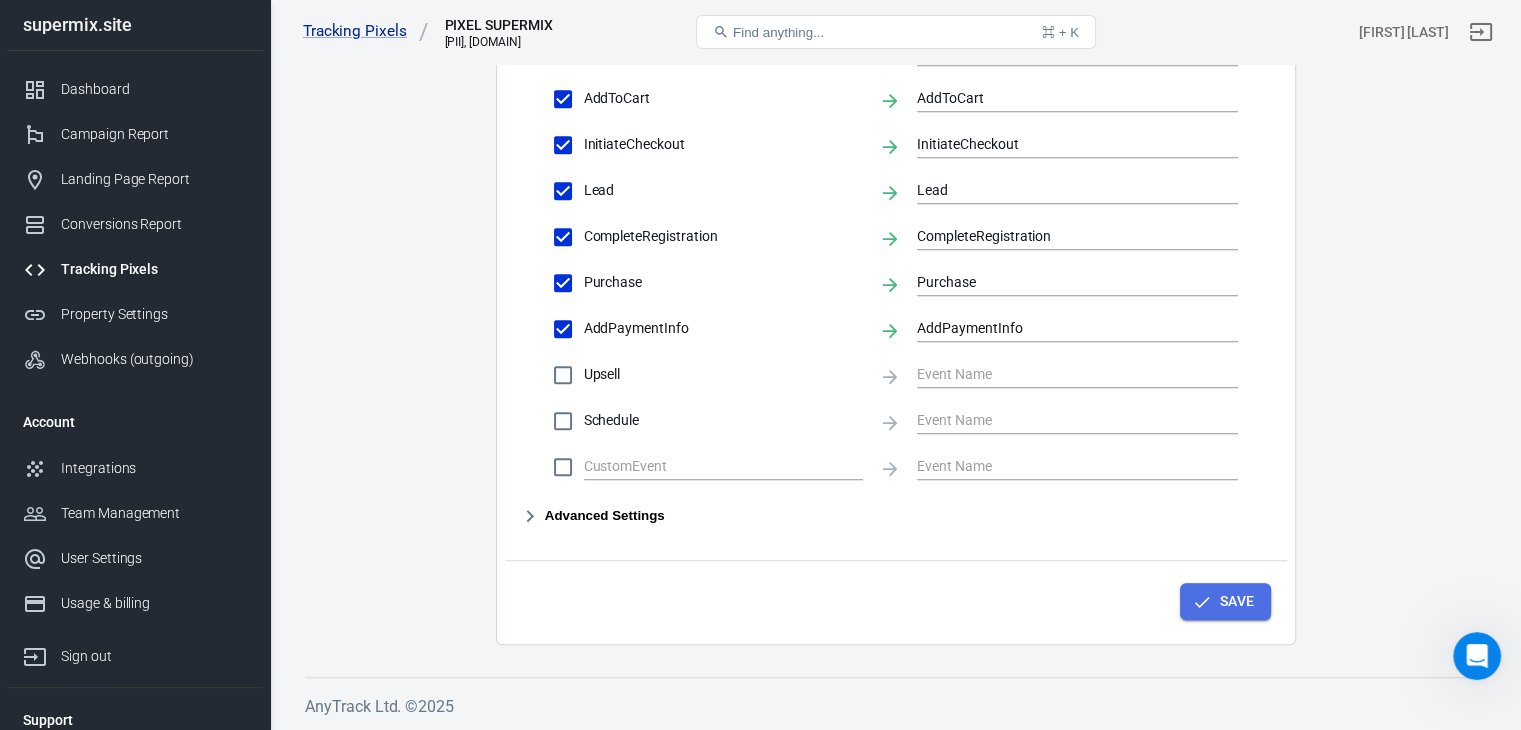 click 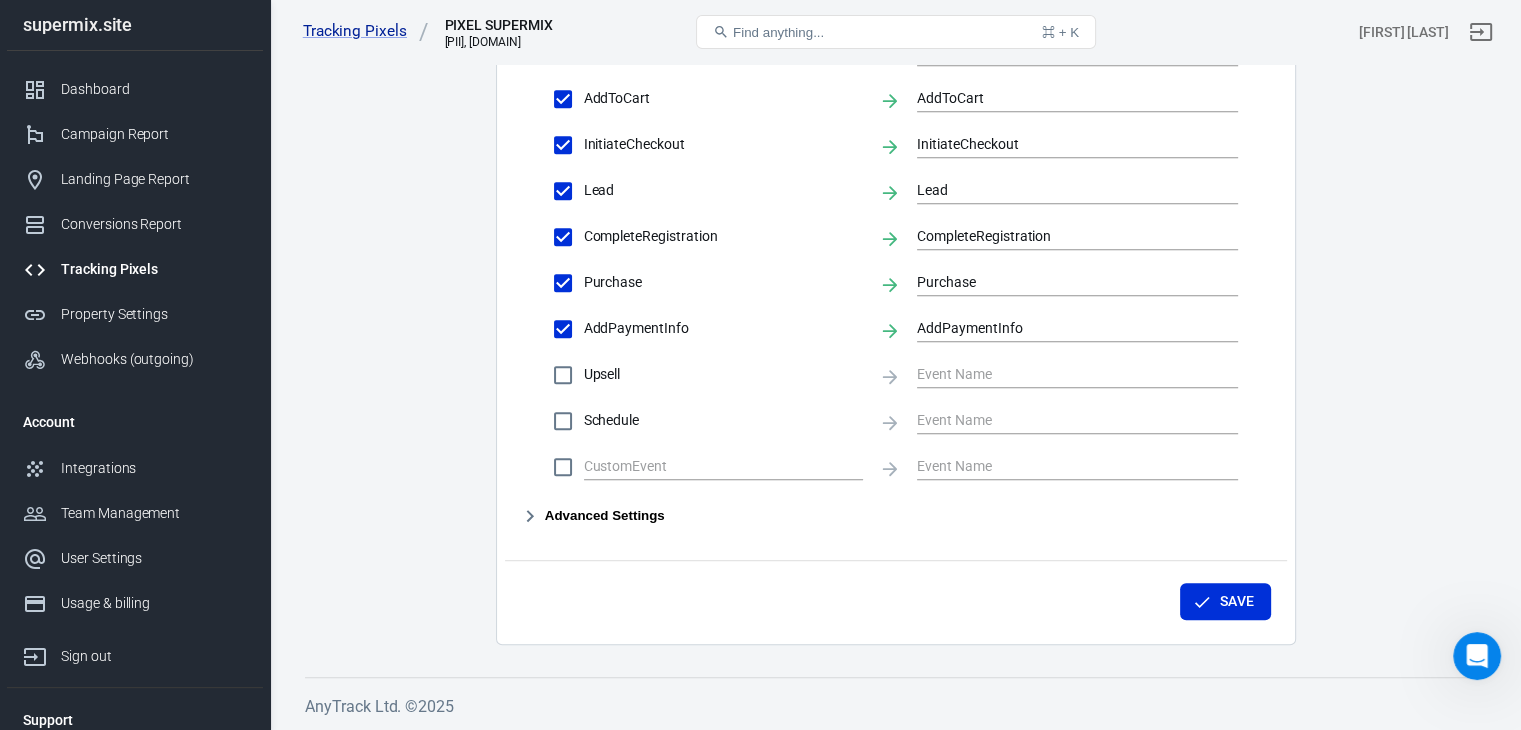 click on "Advanced Settings" at bounding box center (593, 516) 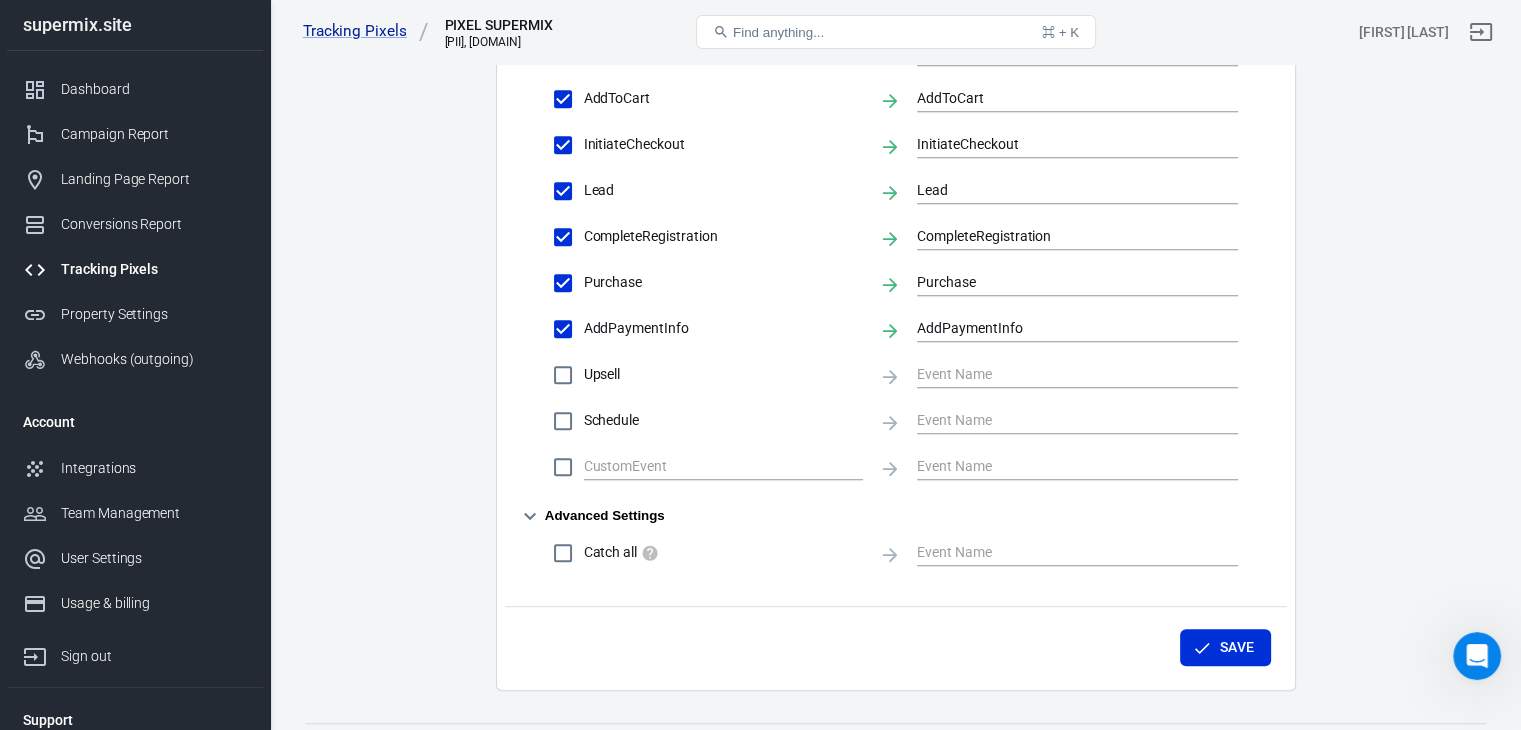 click on "Advanced Settings" at bounding box center (593, 516) 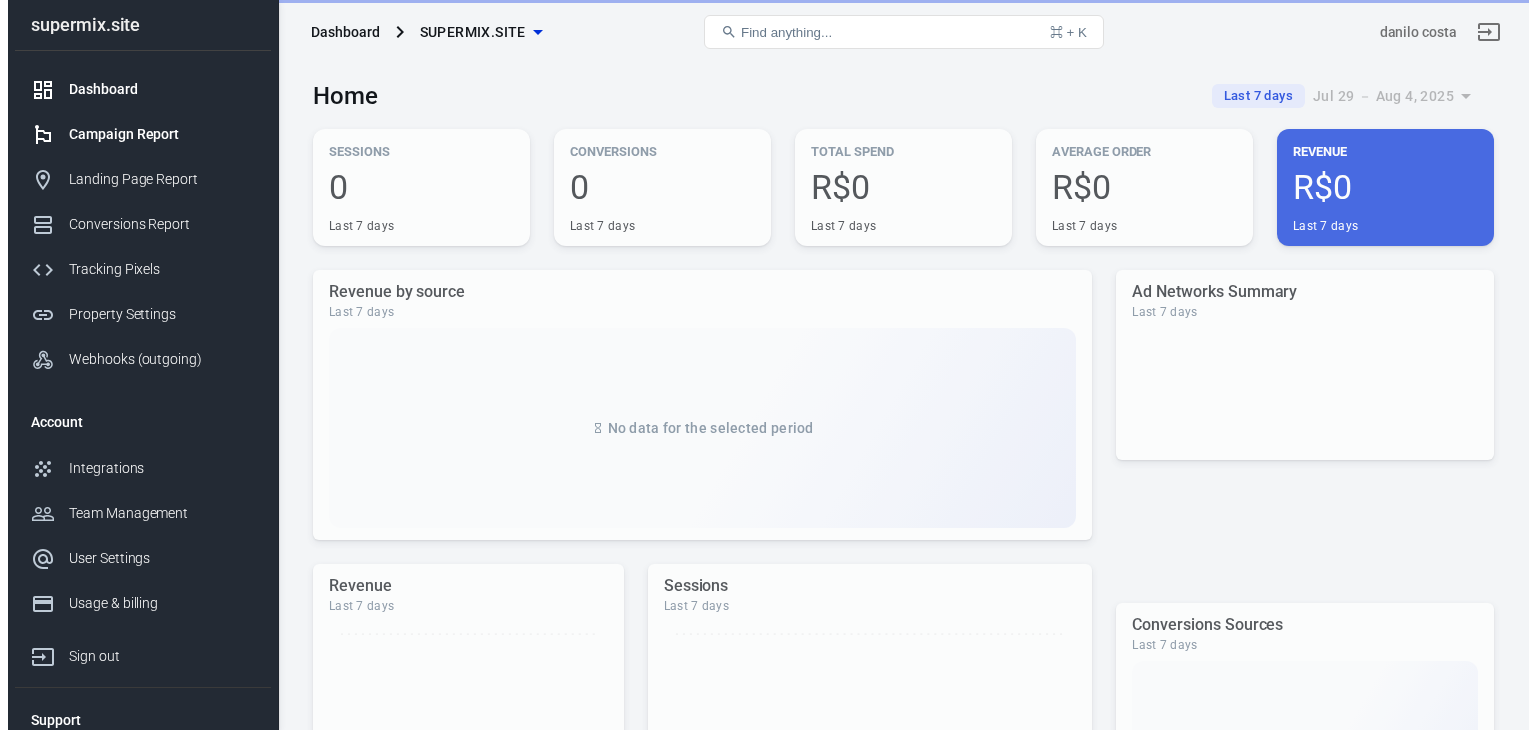 scroll, scrollTop: 0, scrollLeft: 0, axis: both 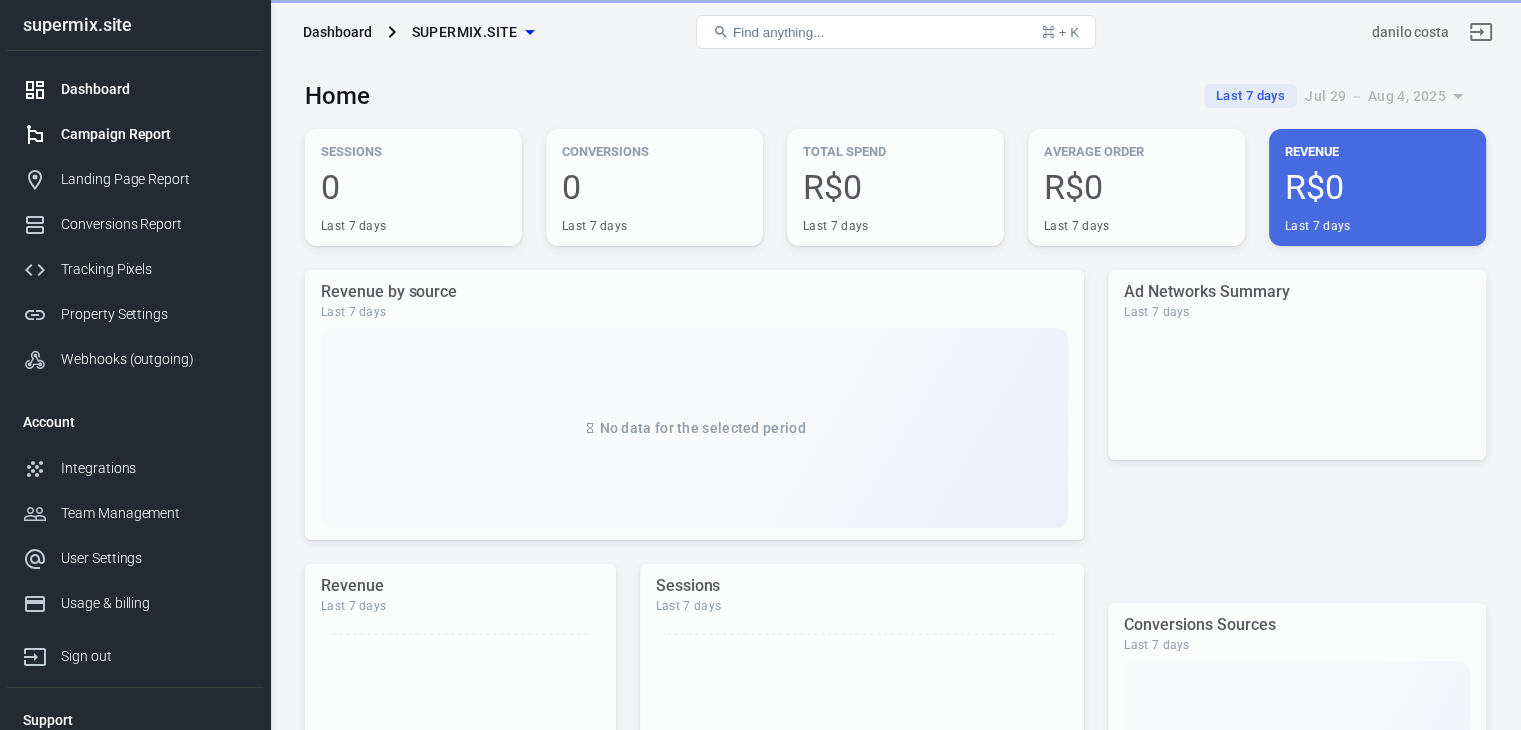 click on "Campaign Report" at bounding box center [135, 134] 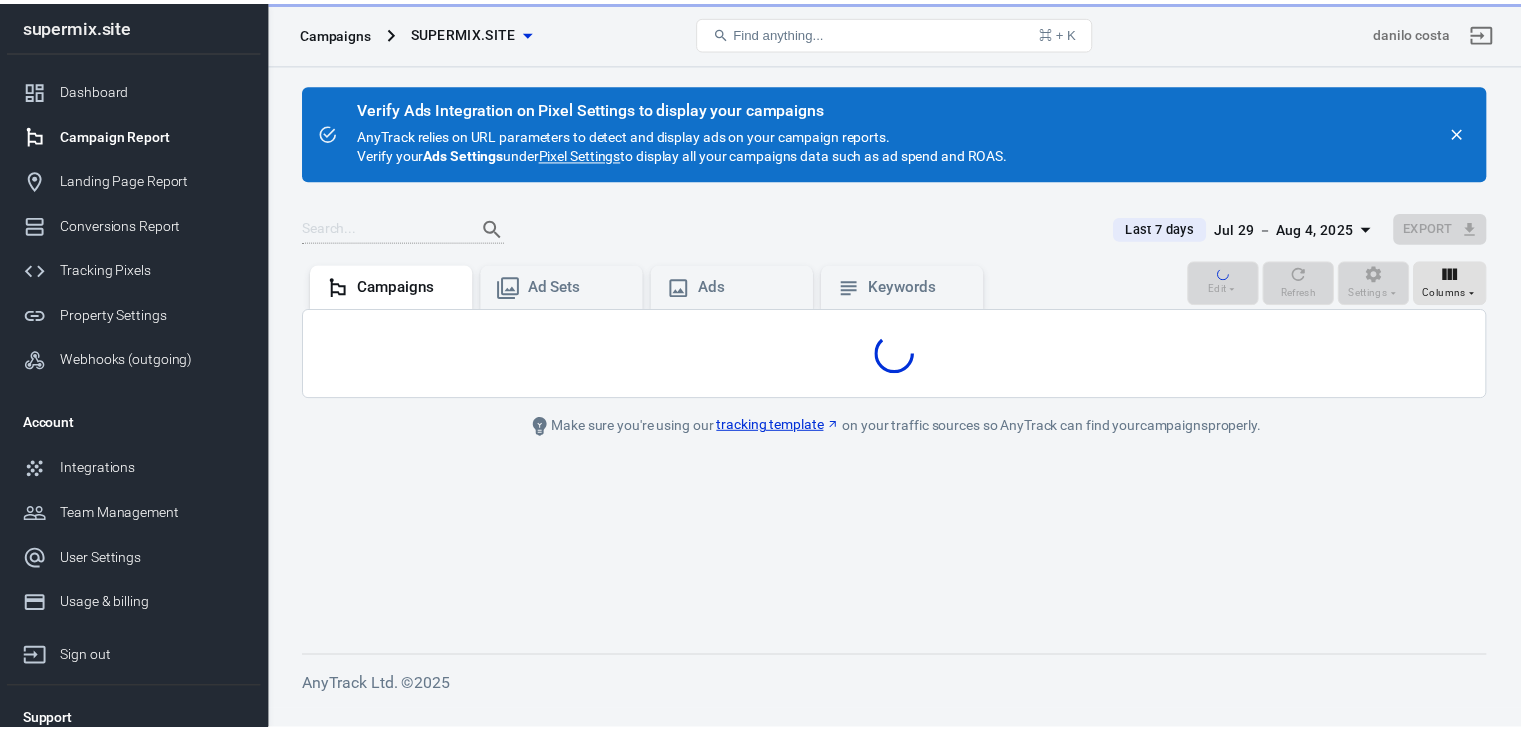scroll, scrollTop: 0, scrollLeft: 0, axis: both 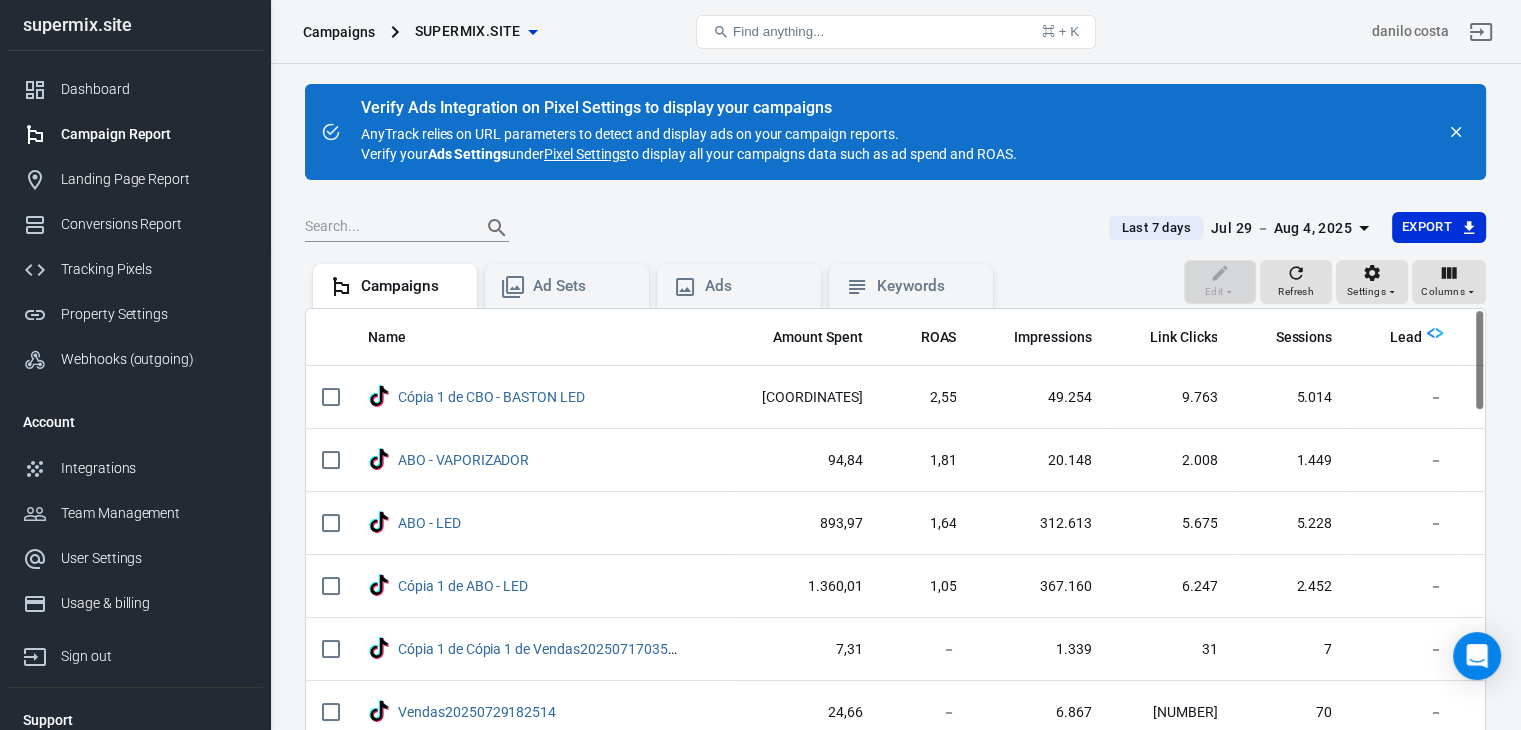 click on "Last 7 days" at bounding box center [1155, 228] 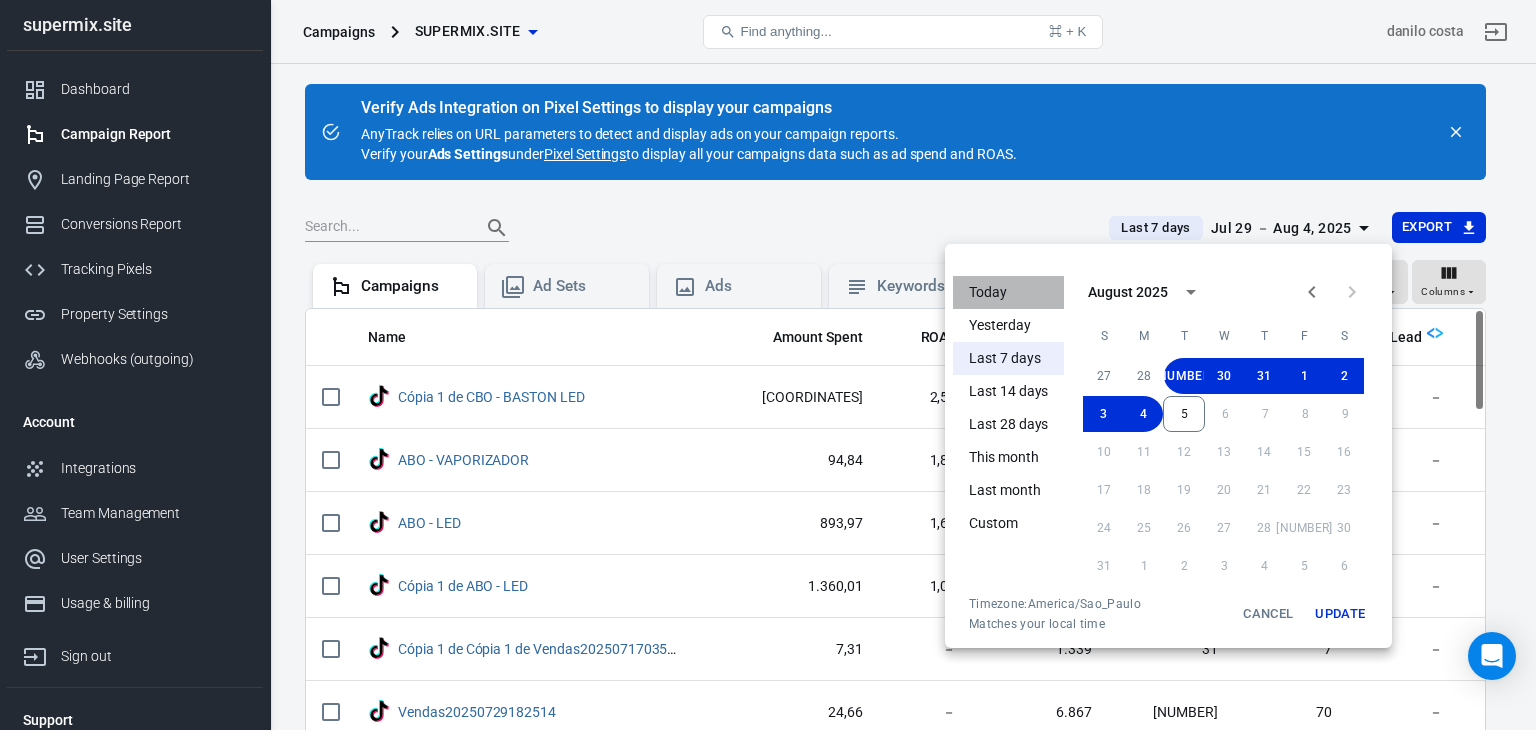 click on "Today" at bounding box center (1008, 292) 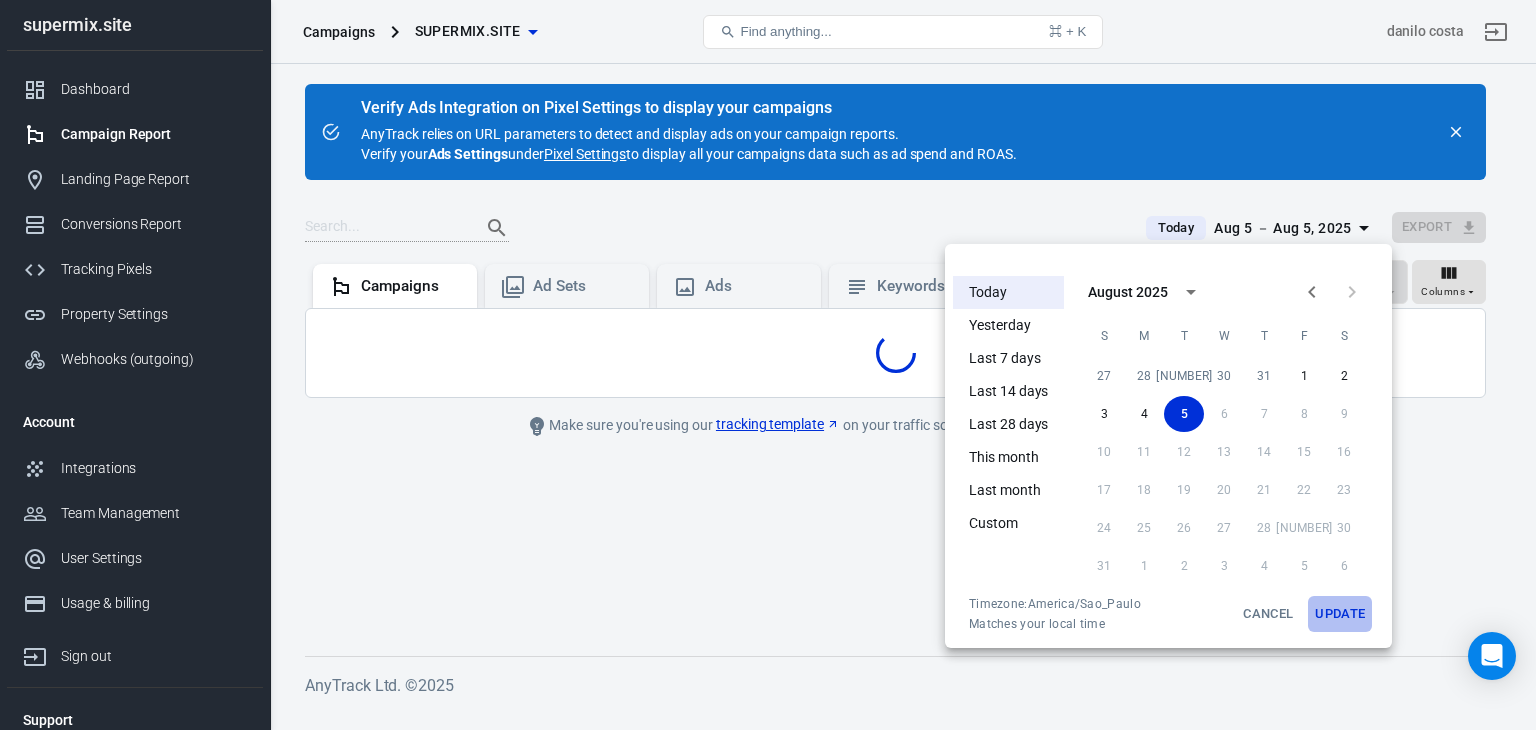 click on "Update" at bounding box center (1340, 614) 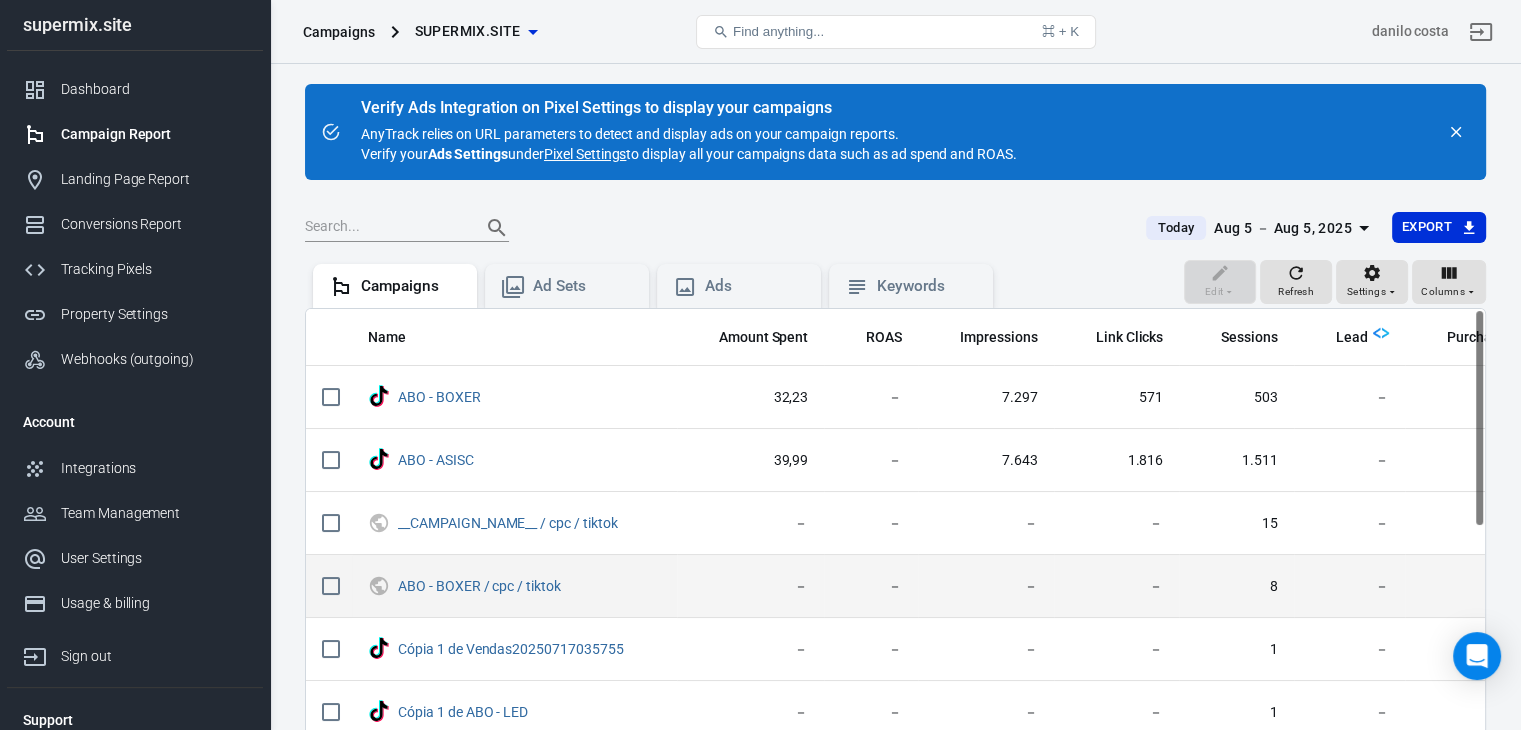 click on "－" at bounding box center (1117, 586) 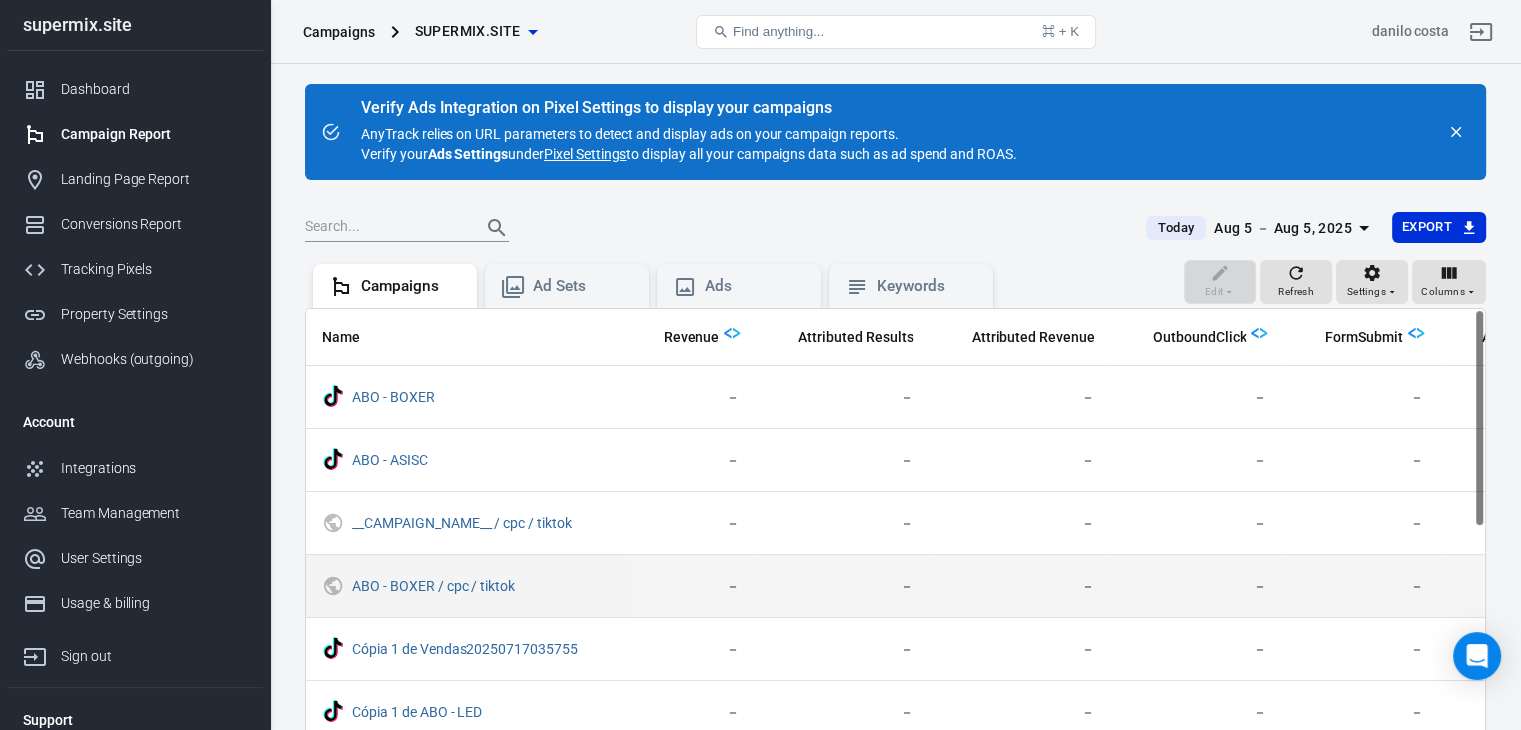 scroll, scrollTop: 0, scrollLeft: 1008, axis: horizontal 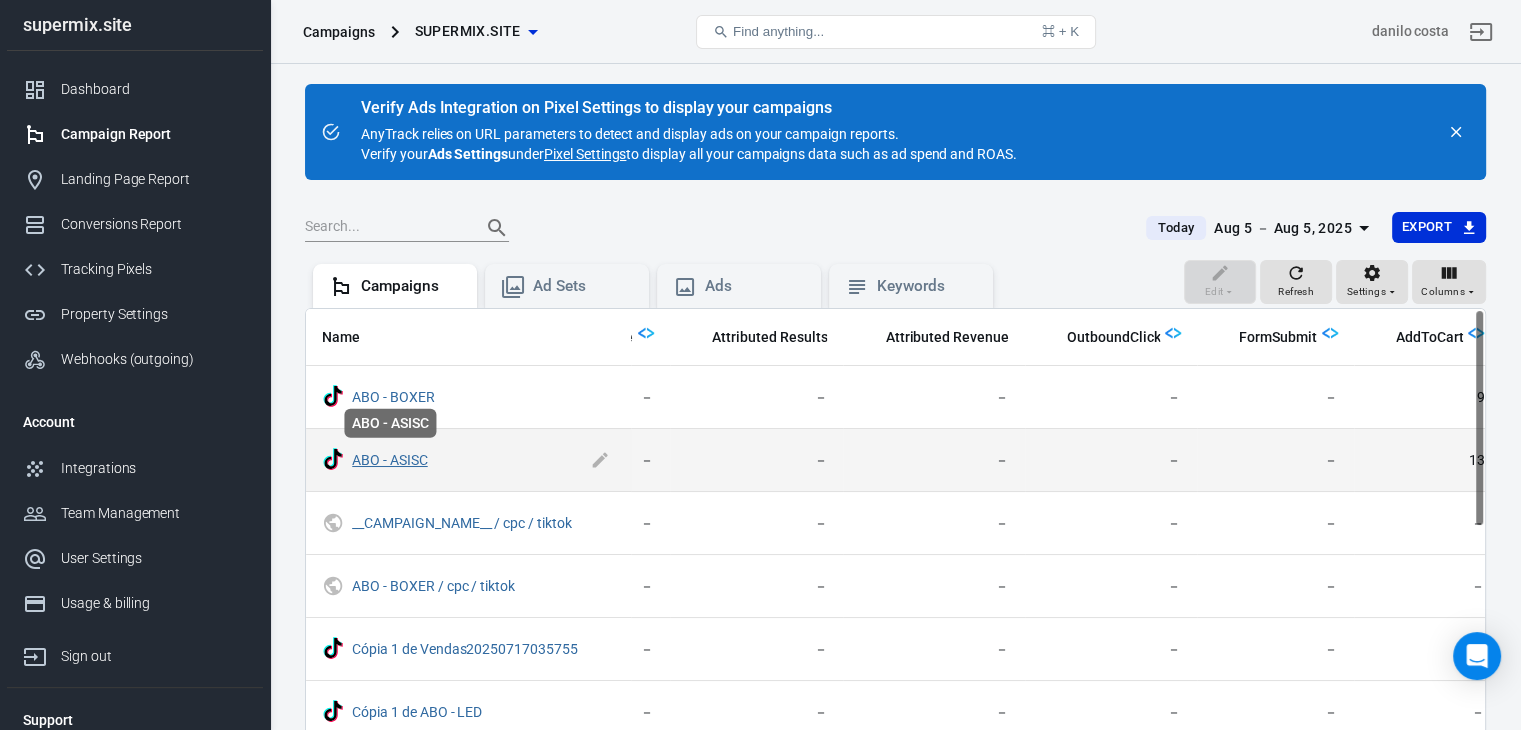 click on "ABO - ASISC" at bounding box center (390, 460) 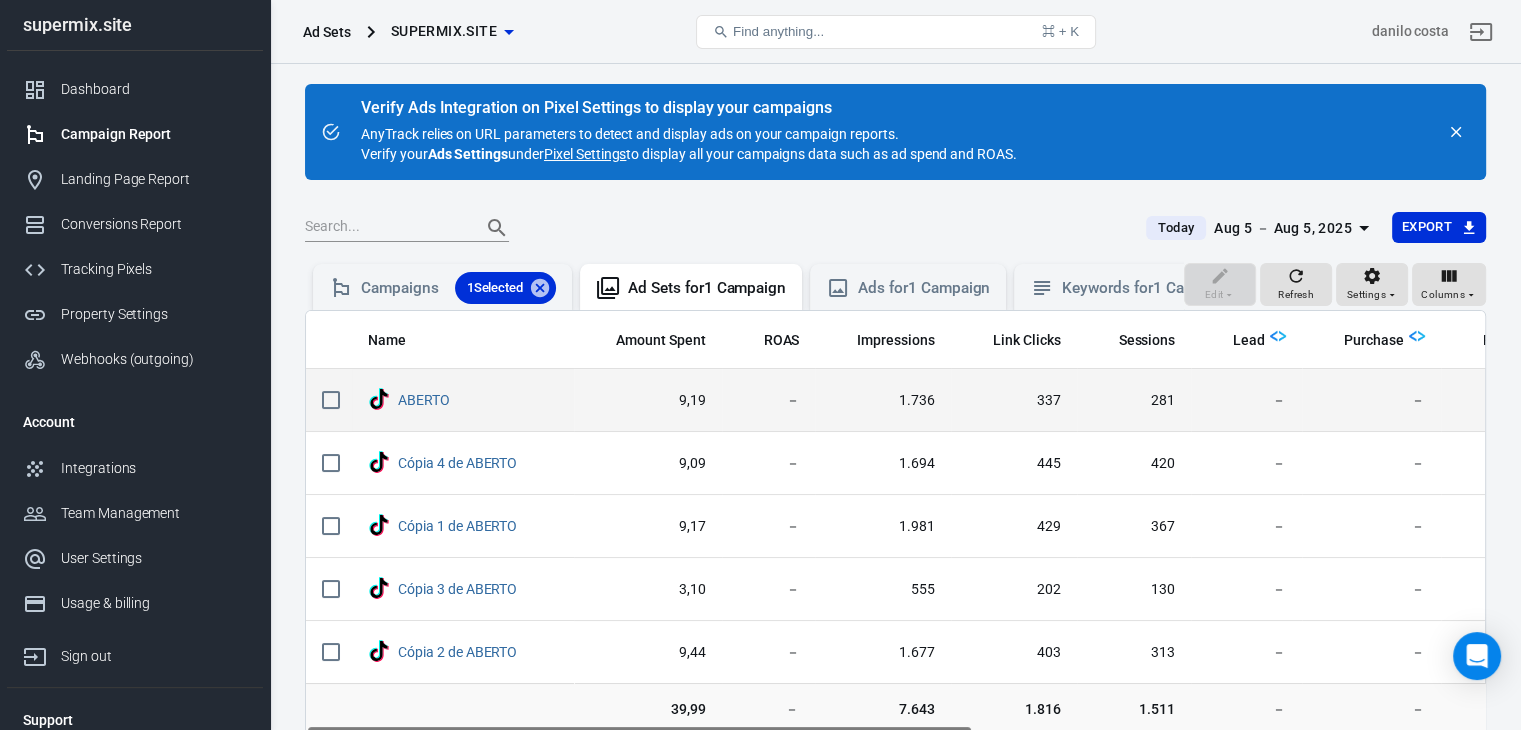 click on "－" at bounding box center [769, 400] 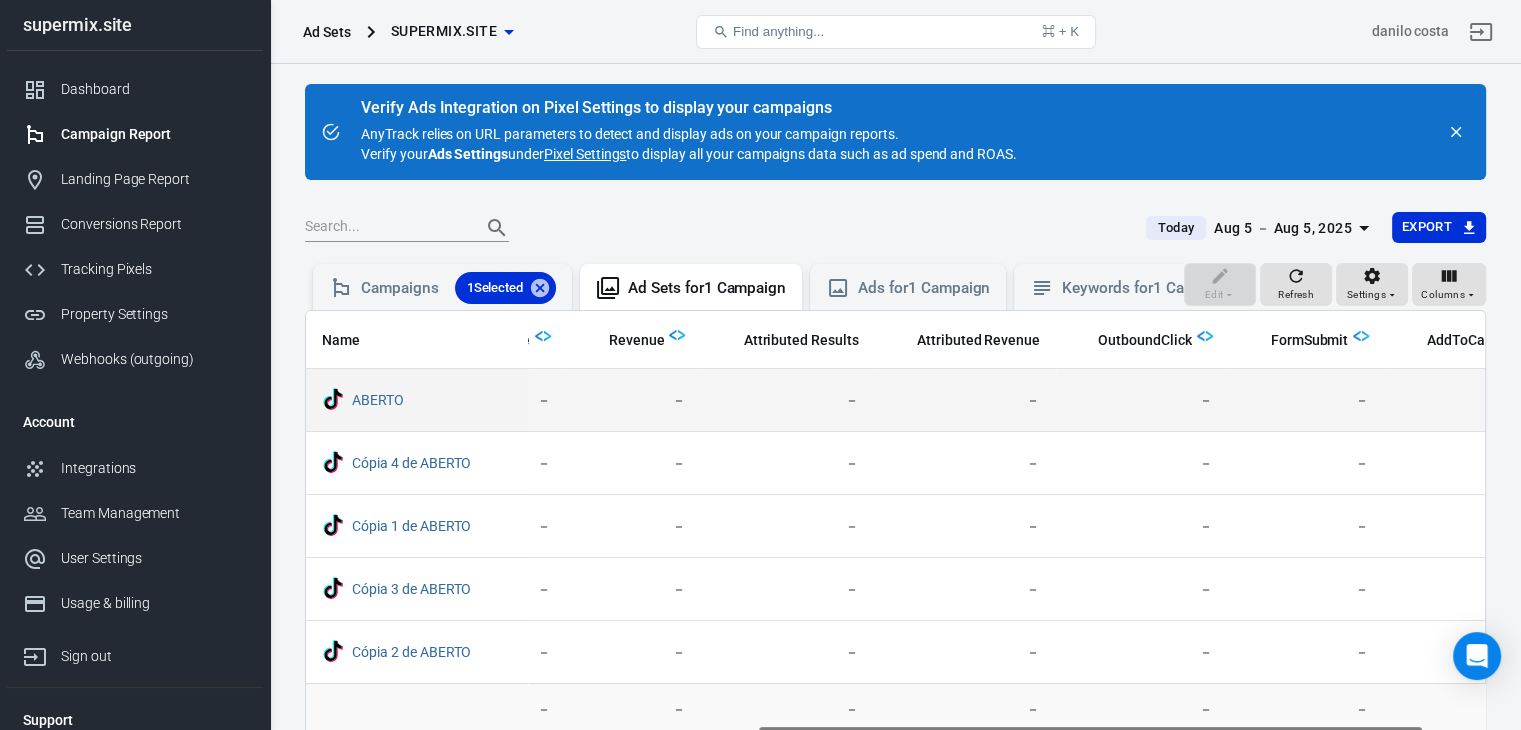 scroll, scrollTop: 0, scrollLeft: 903, axis: horizontal 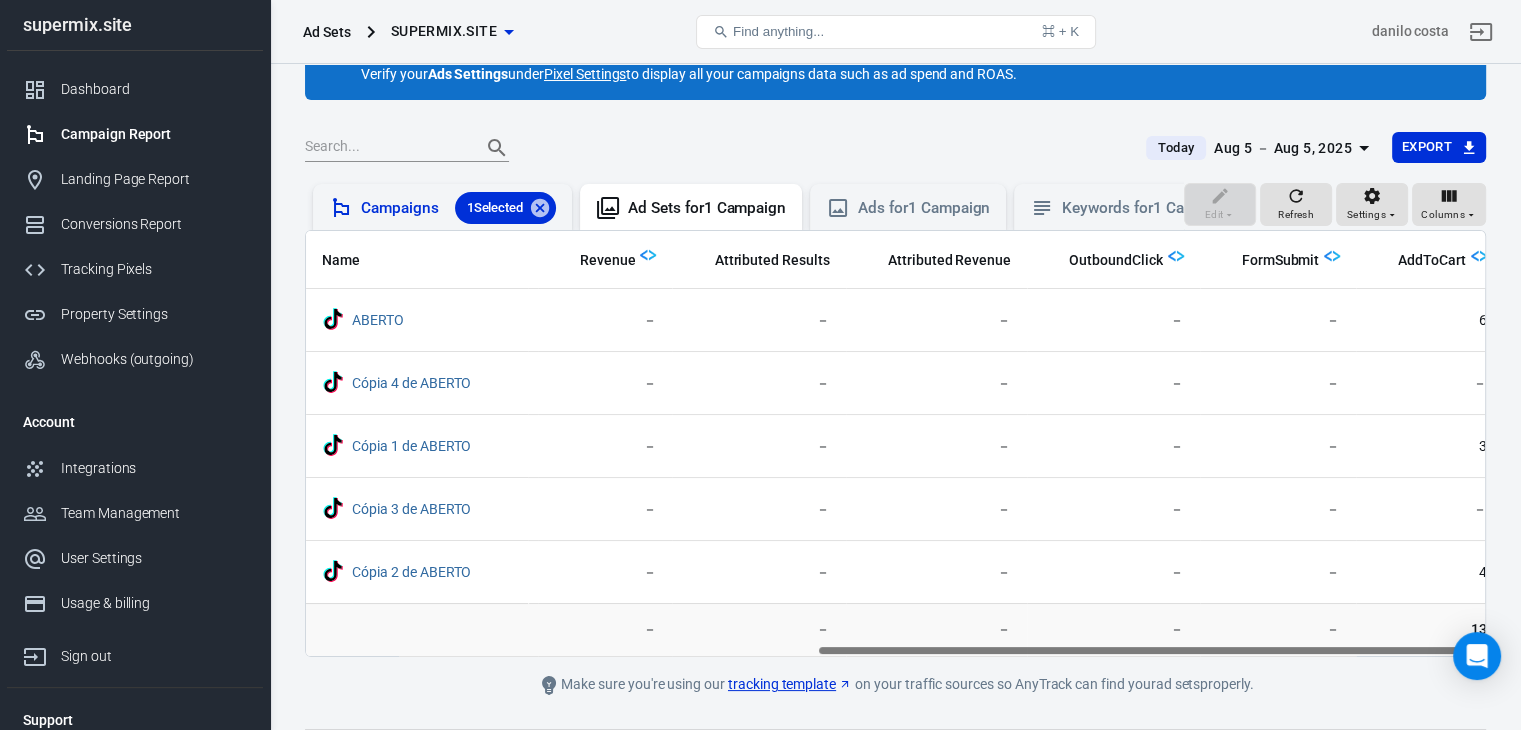click on "Campaigns 1  Selected" at bounding box center [458, 208] 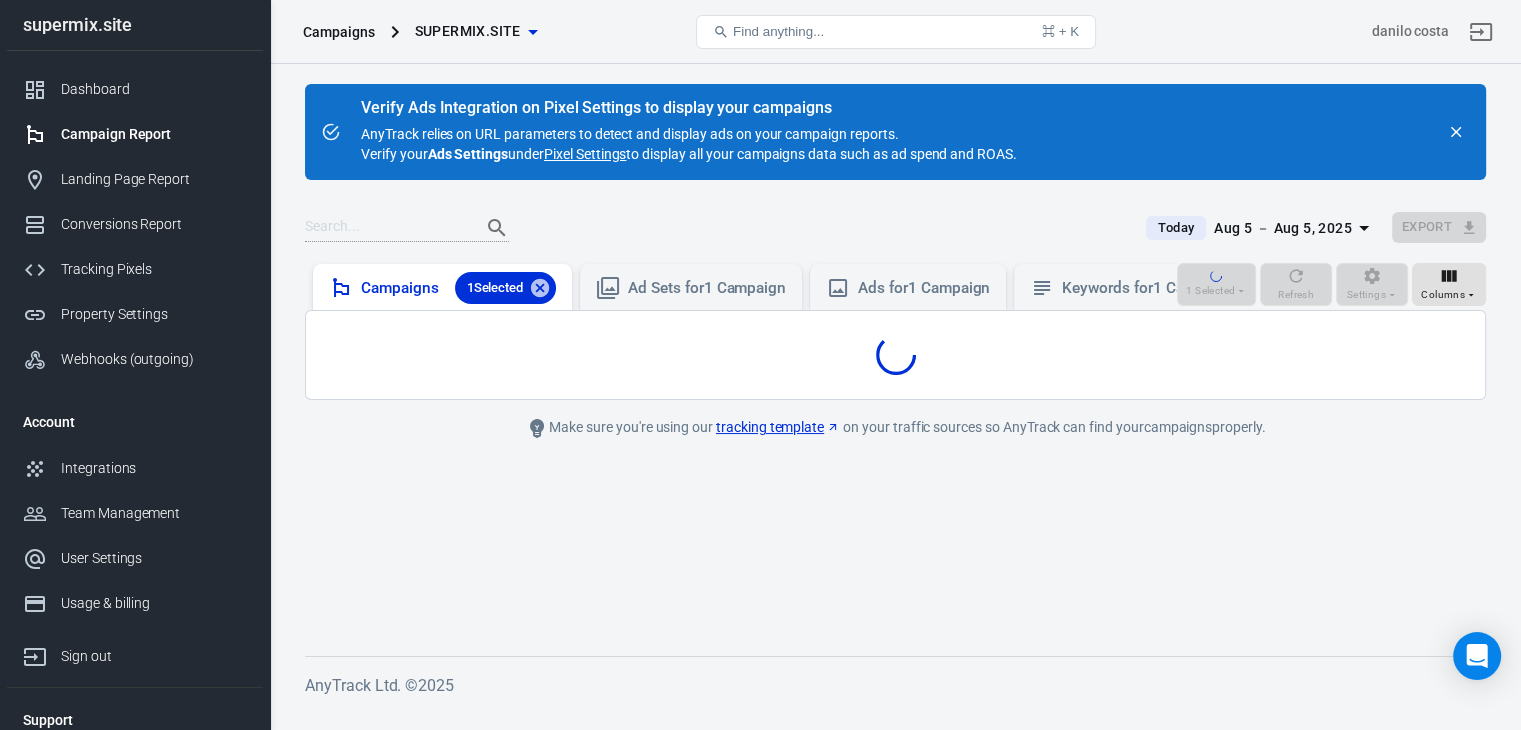 scroll, scrollTop: 0, scrollLeft: 0, axis: both 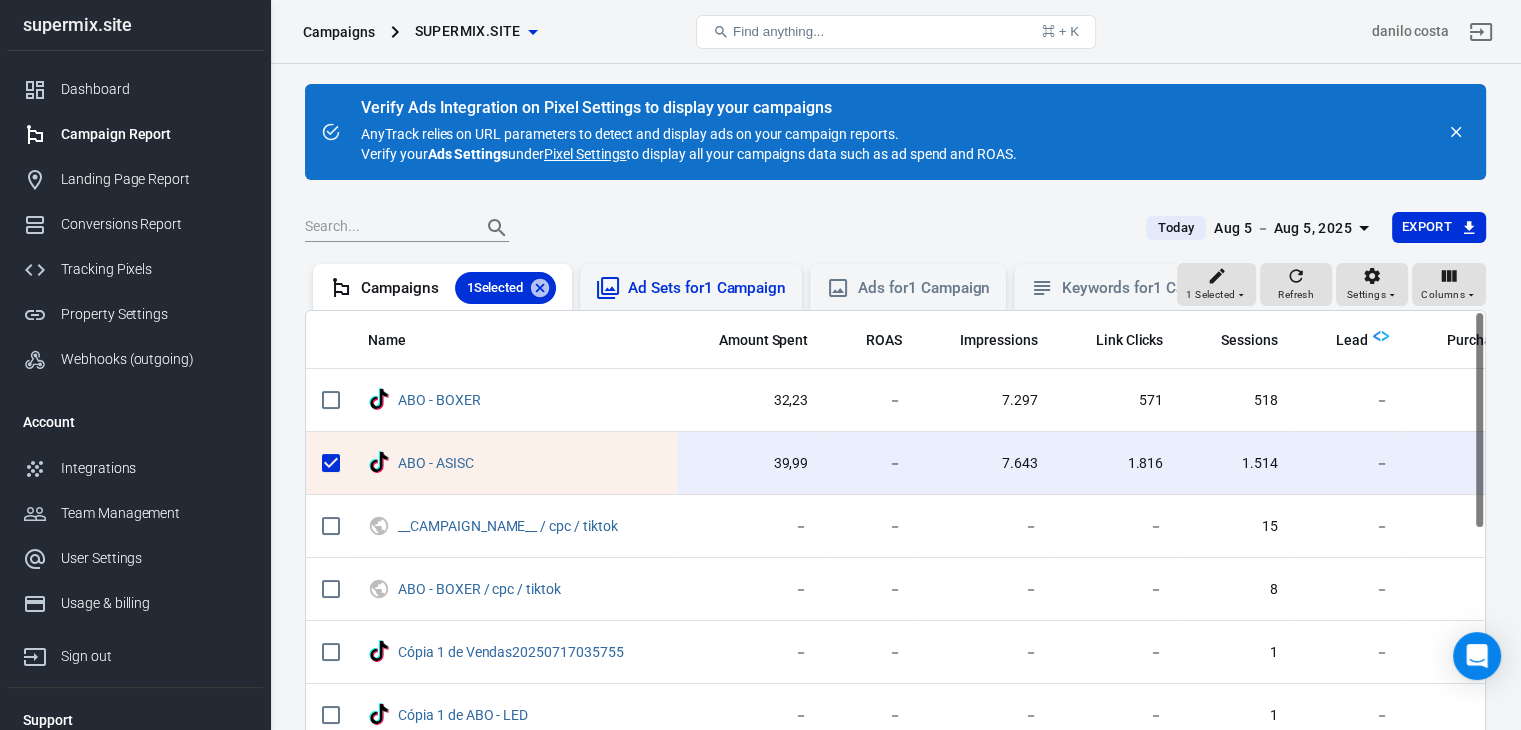 click on "Ad Sets   for  1   Campaign" at bounding box center (707, 288) 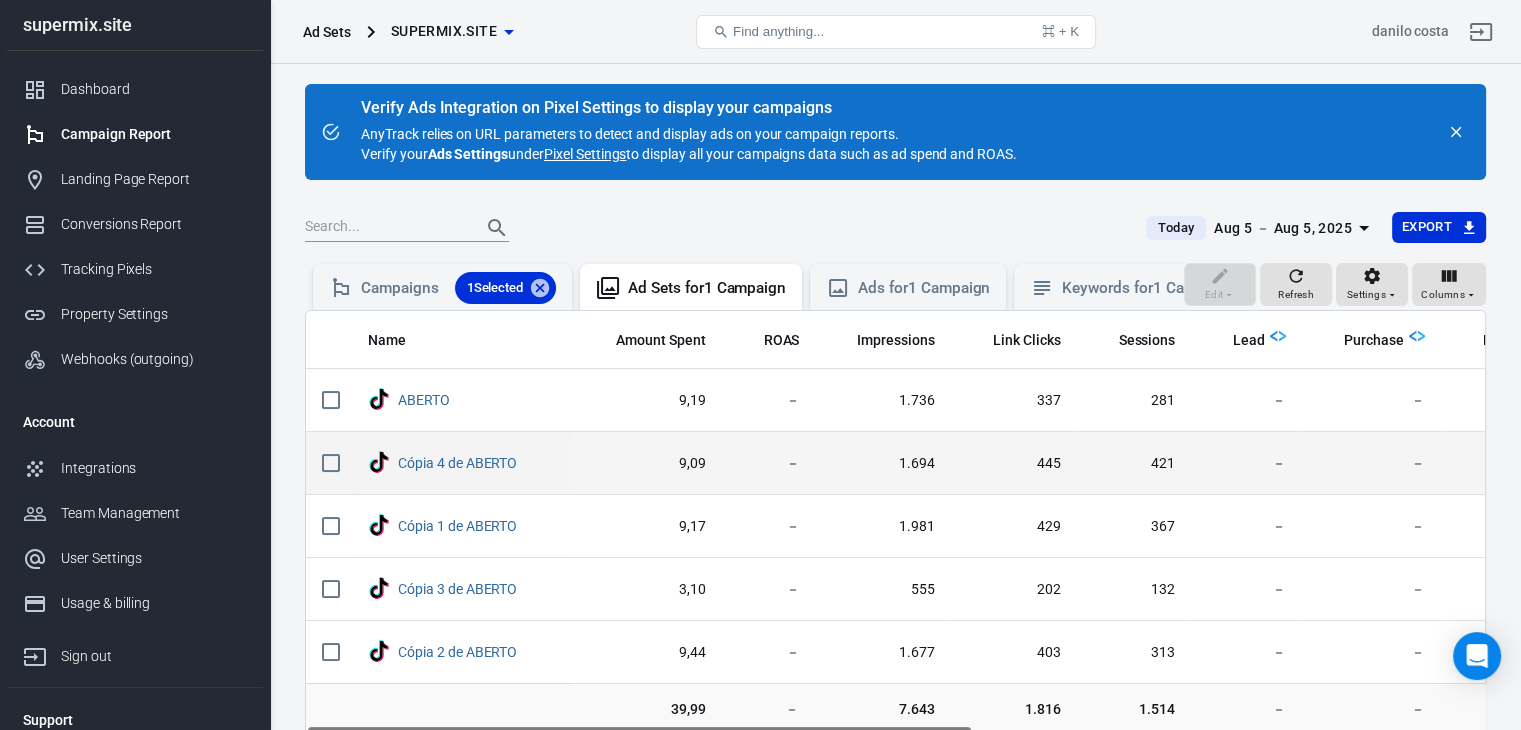 click on "445" at bounding box center [1014, 464] 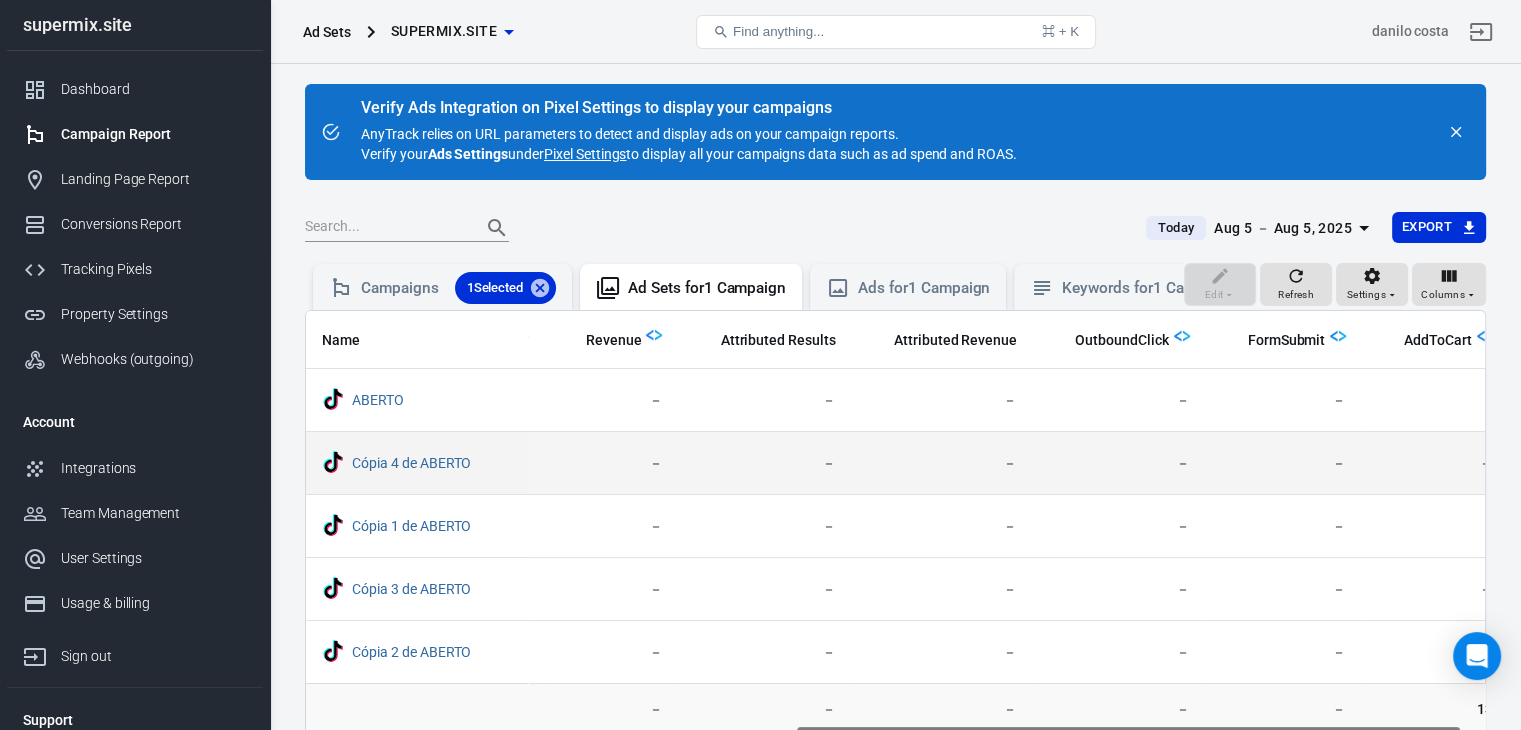 scroll, scrollTop: 0, scrollLeft: 903, axis: horizontal 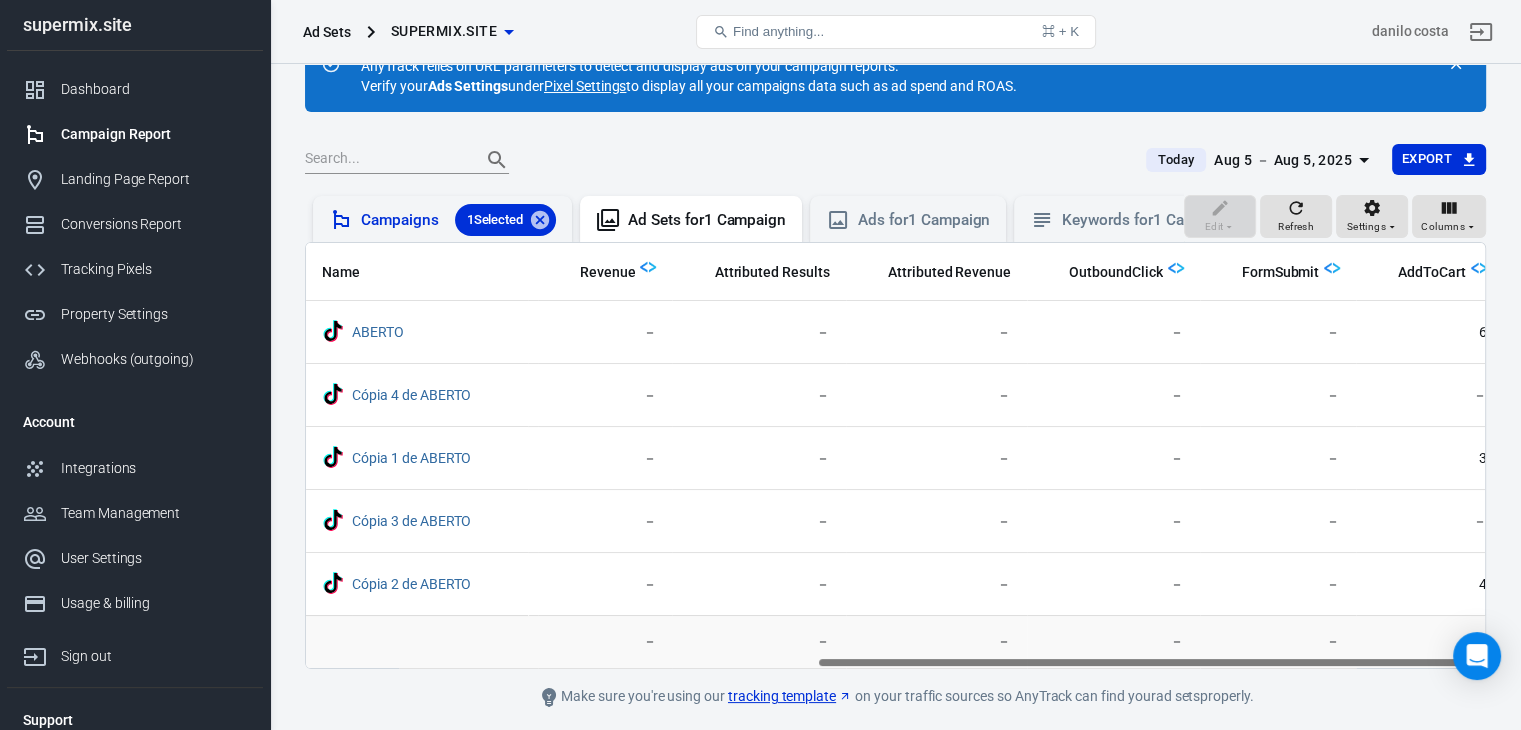 click on "Campaigns 1  Selected" at bounding box center (458, 220) 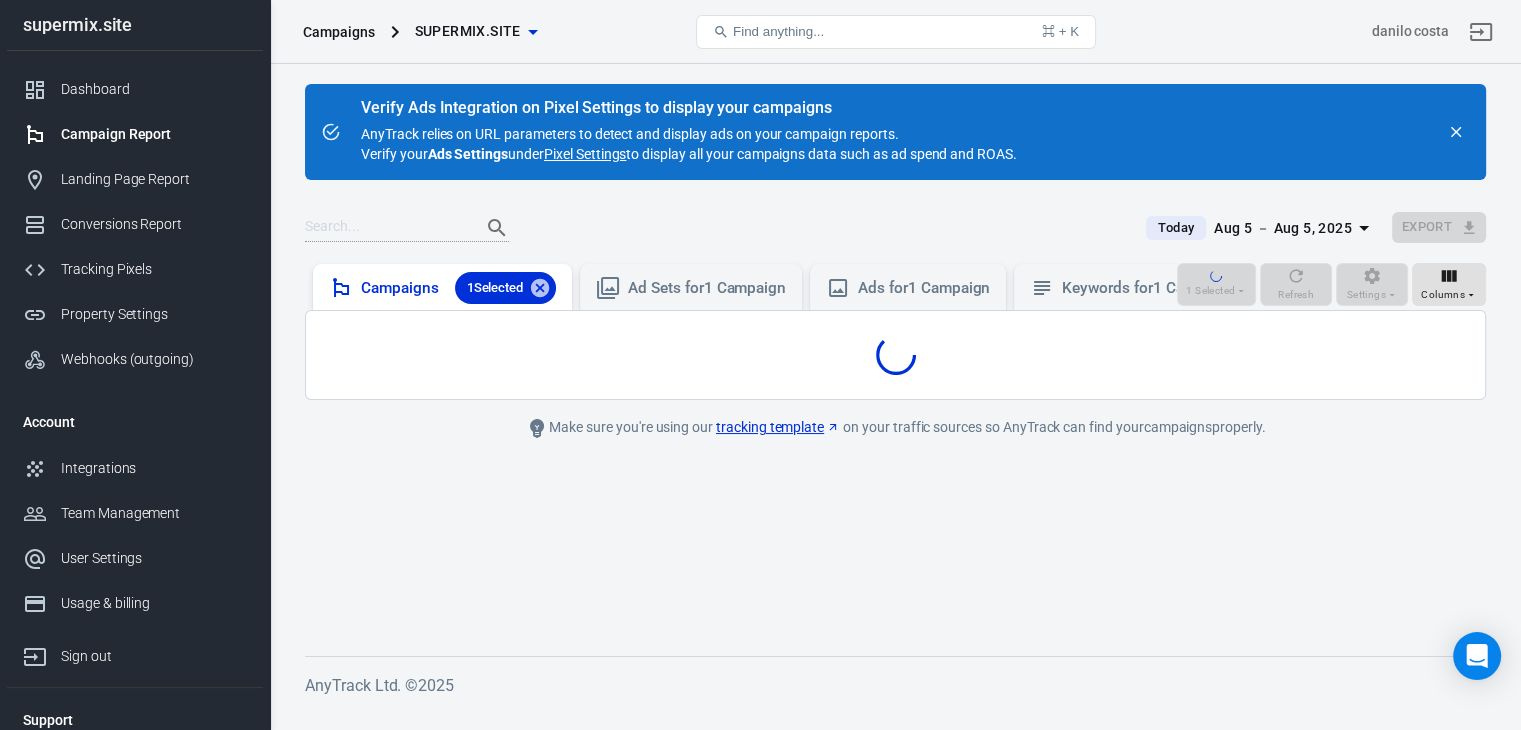 scroll, scrollTop: 0, scrollLeft: 0, axis: both 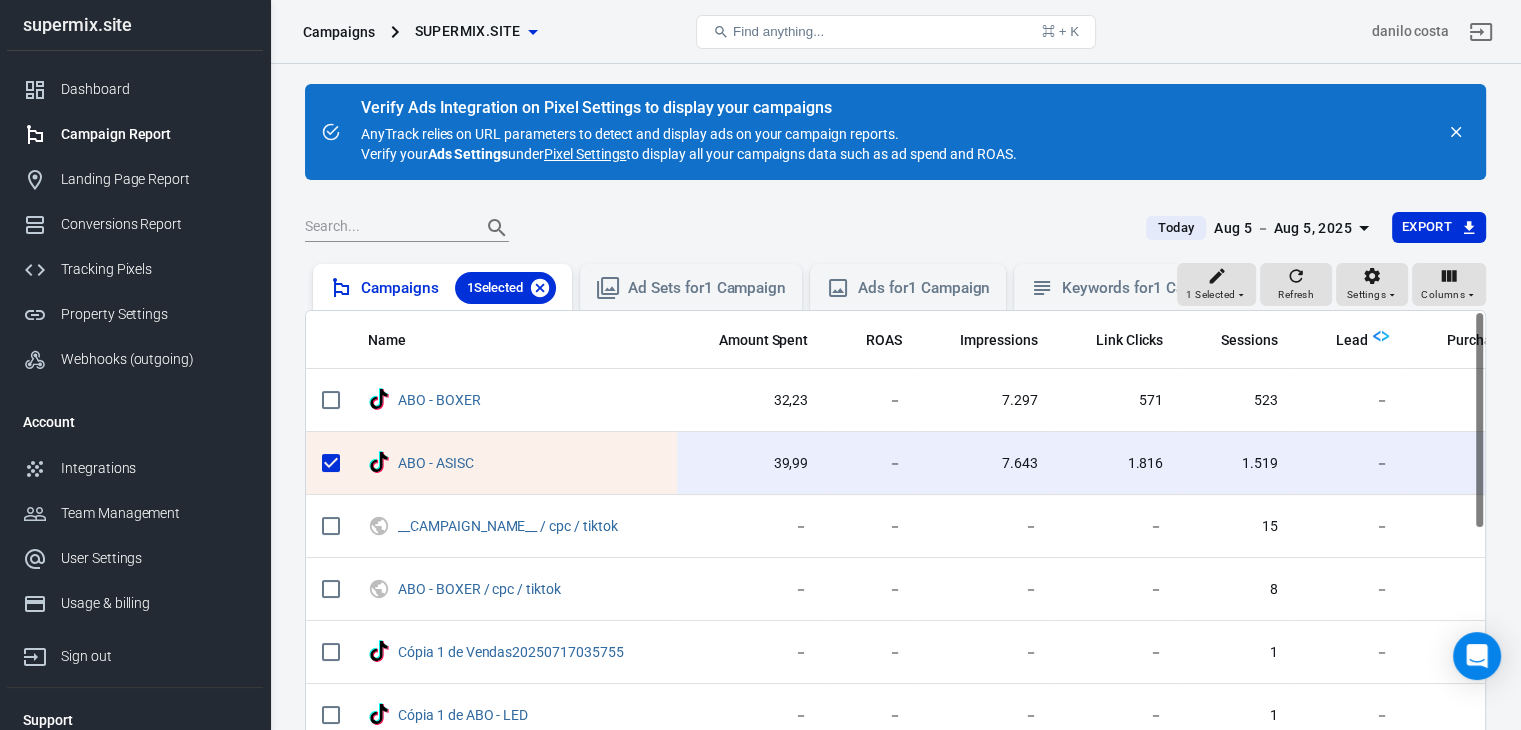 click 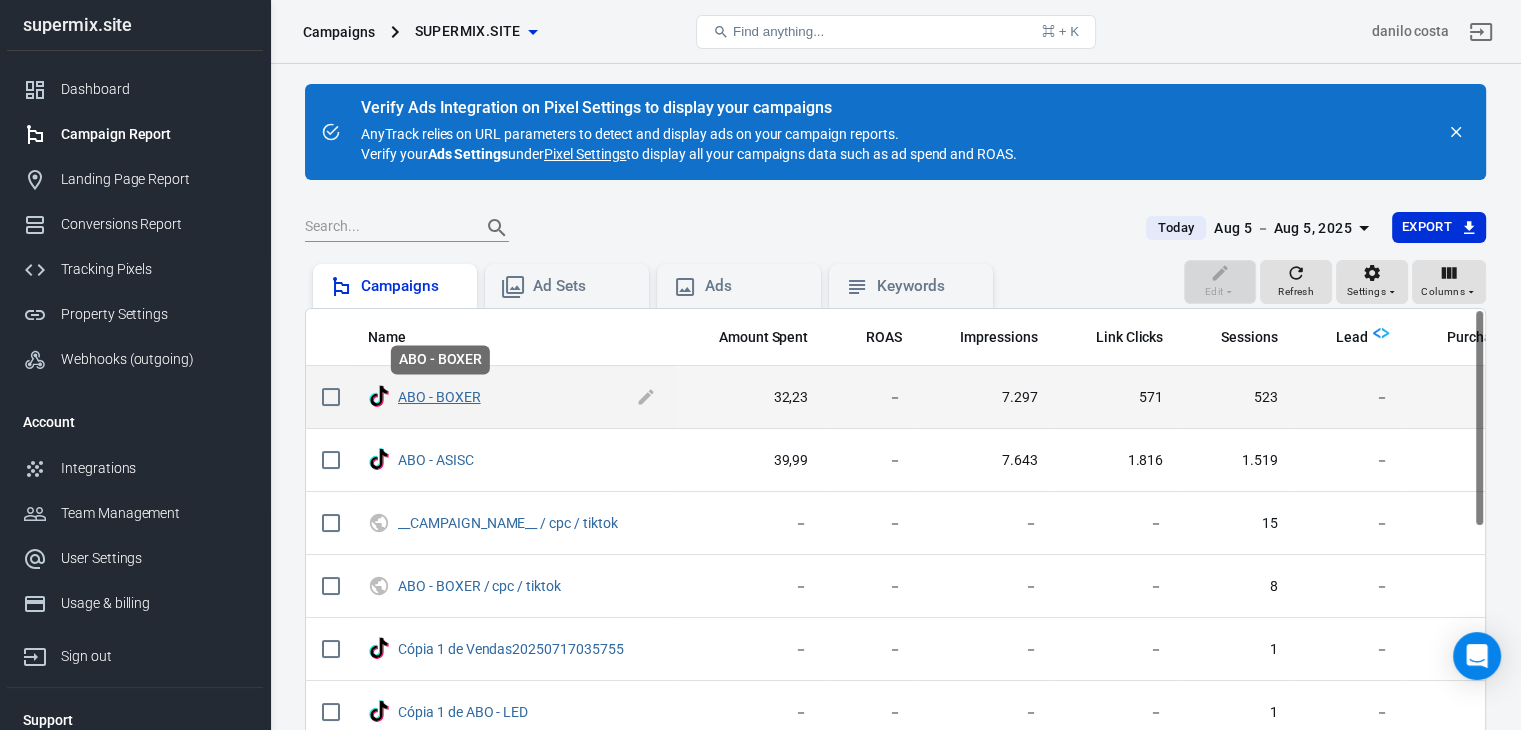 click on "ABO - BOXER" at bounding box center [439, 397] 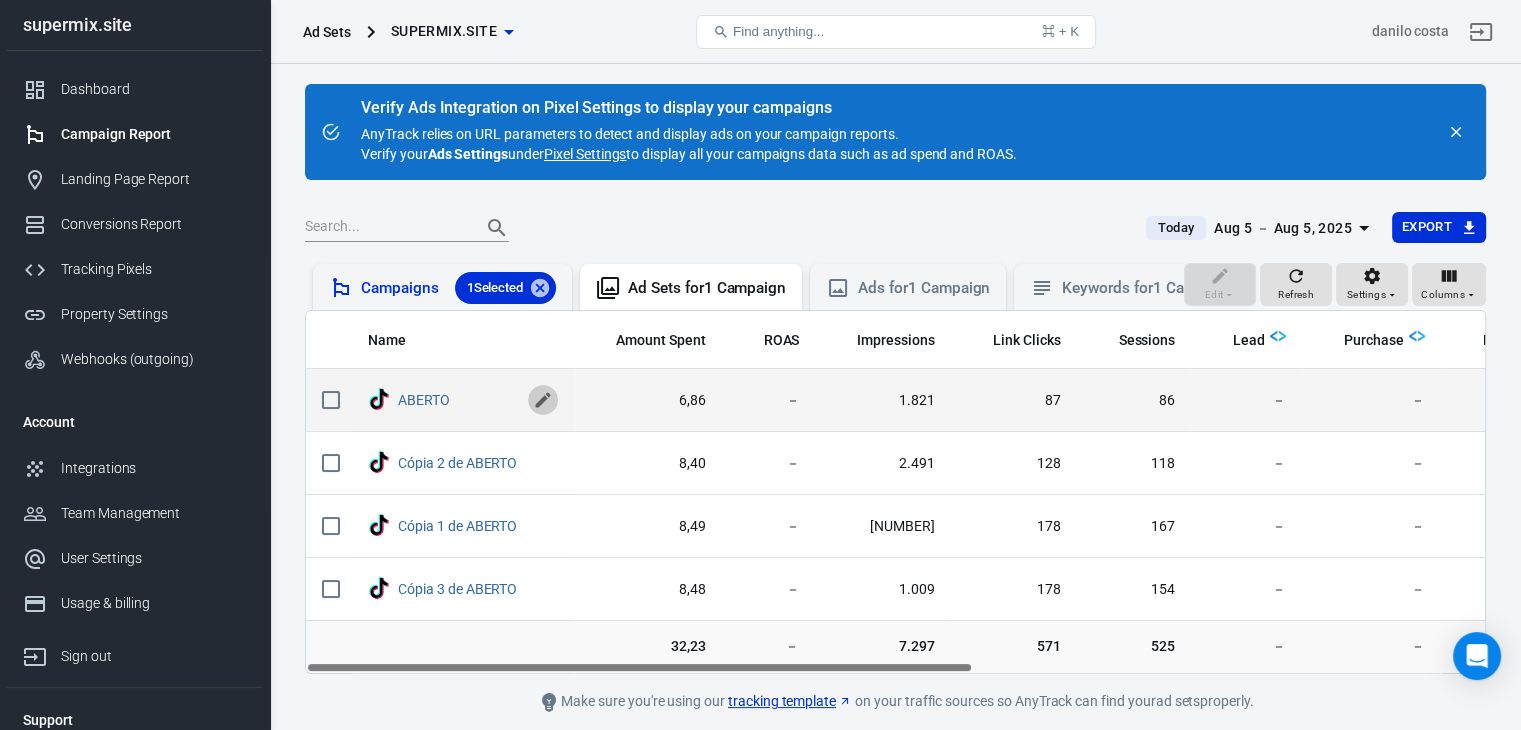 click 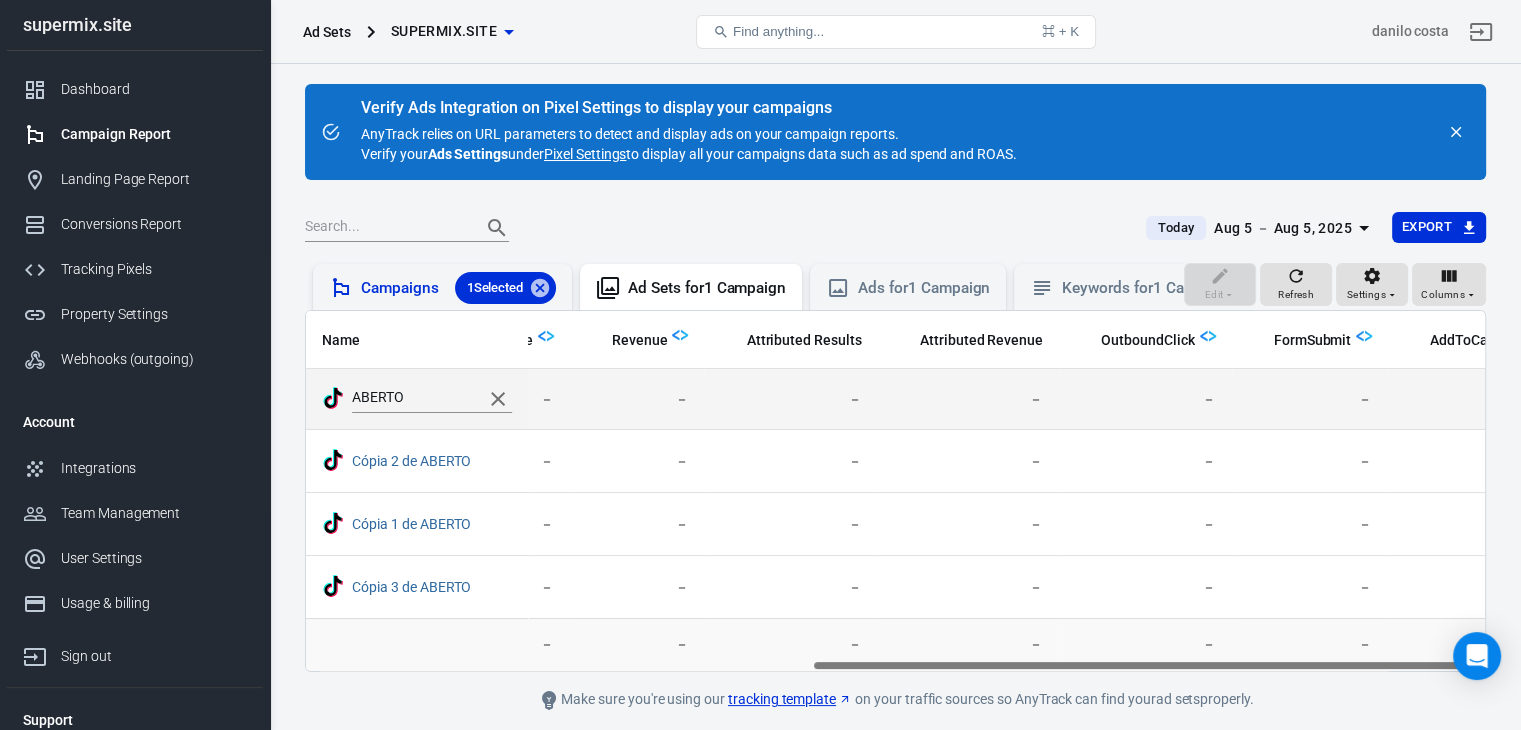 scroll, scrollTop: 0, scrollLeft: 903, axis: horizontal 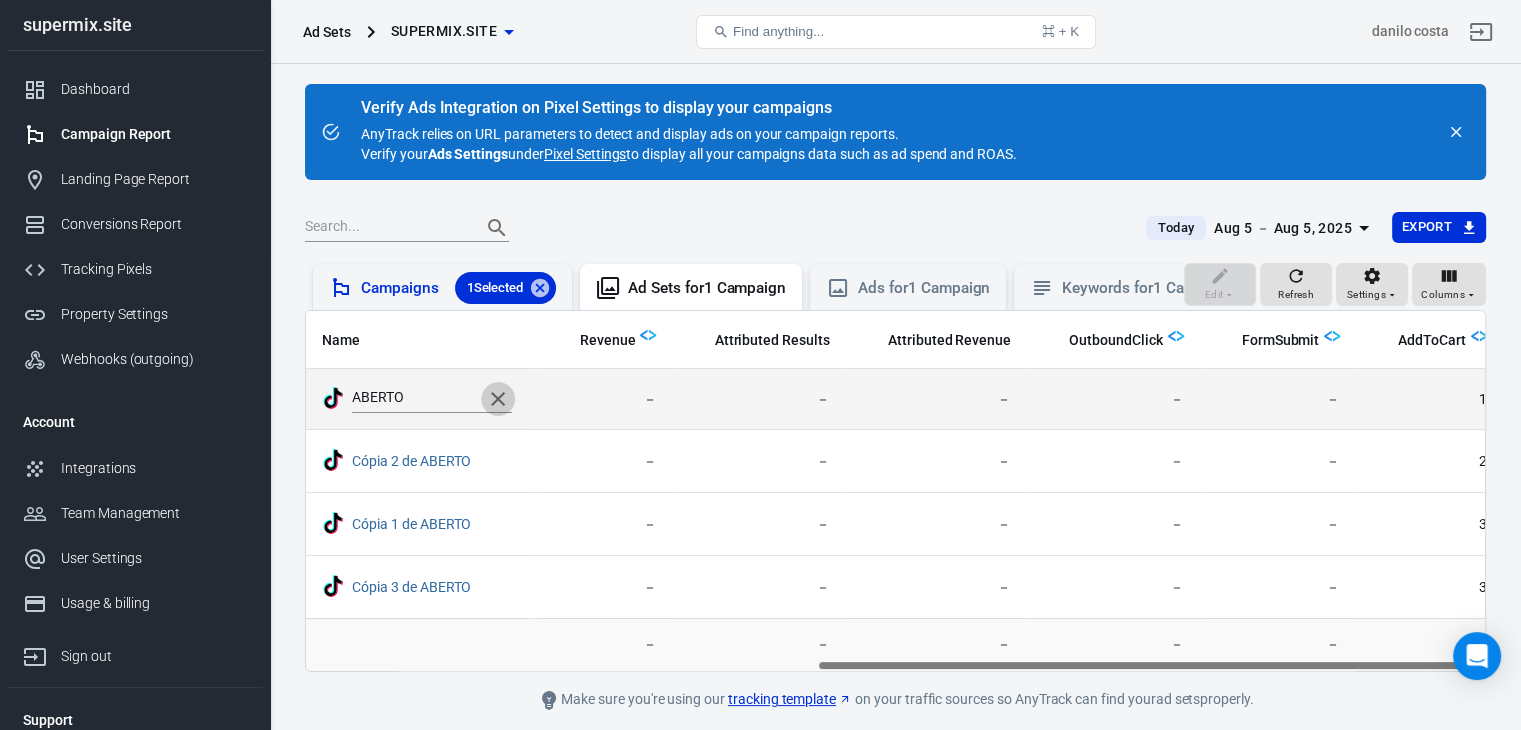 click 